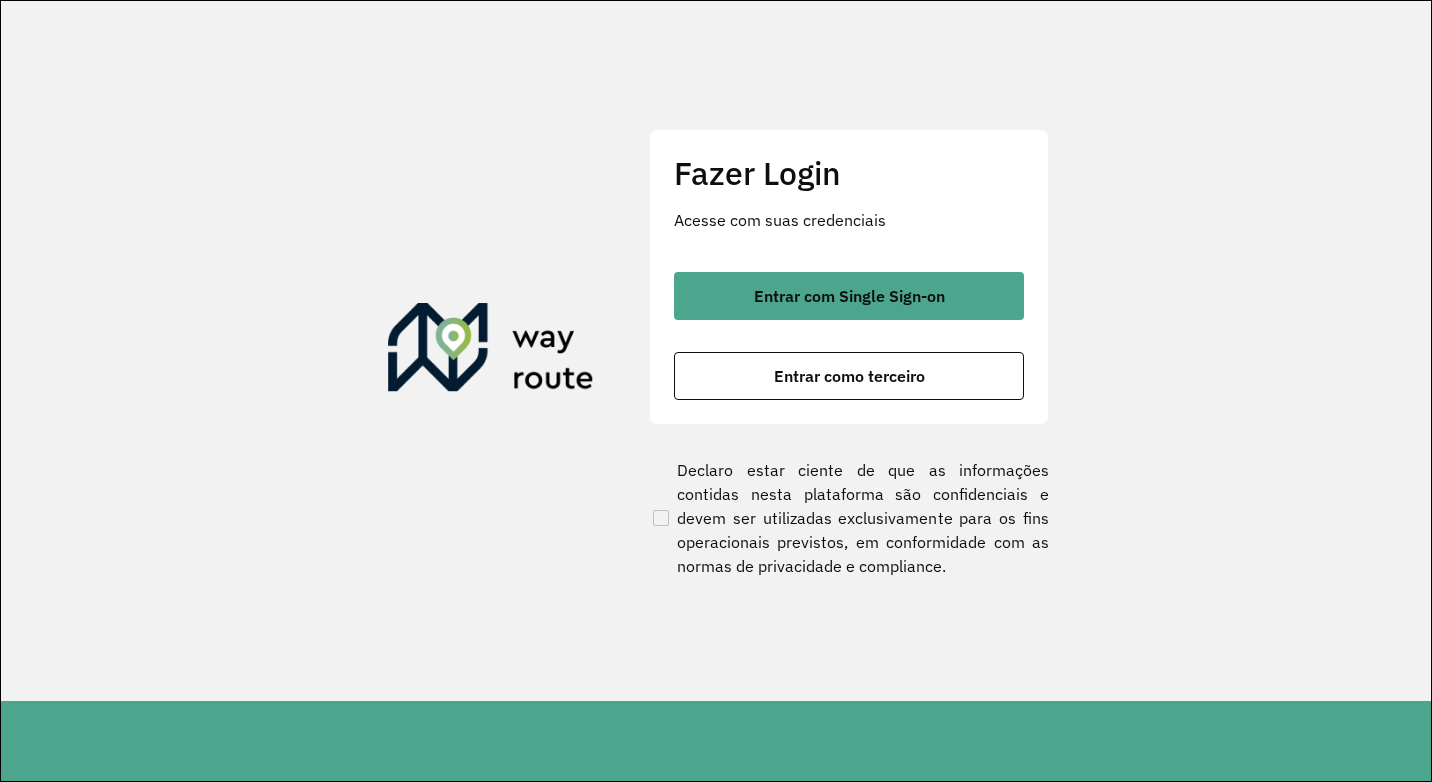 scroll, scrollTop: 0, scrollLeft: 0, axis: both 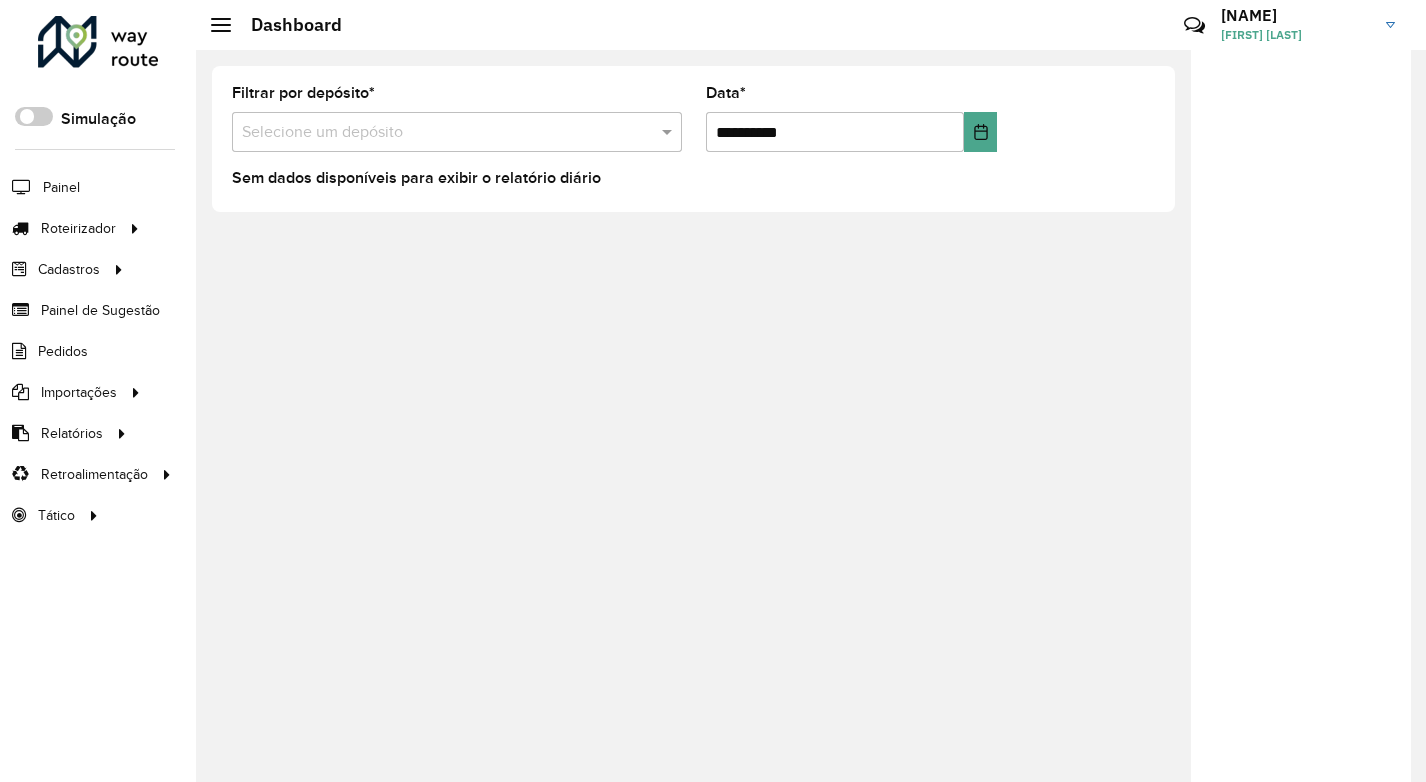 click at bounding box center [457, 132] 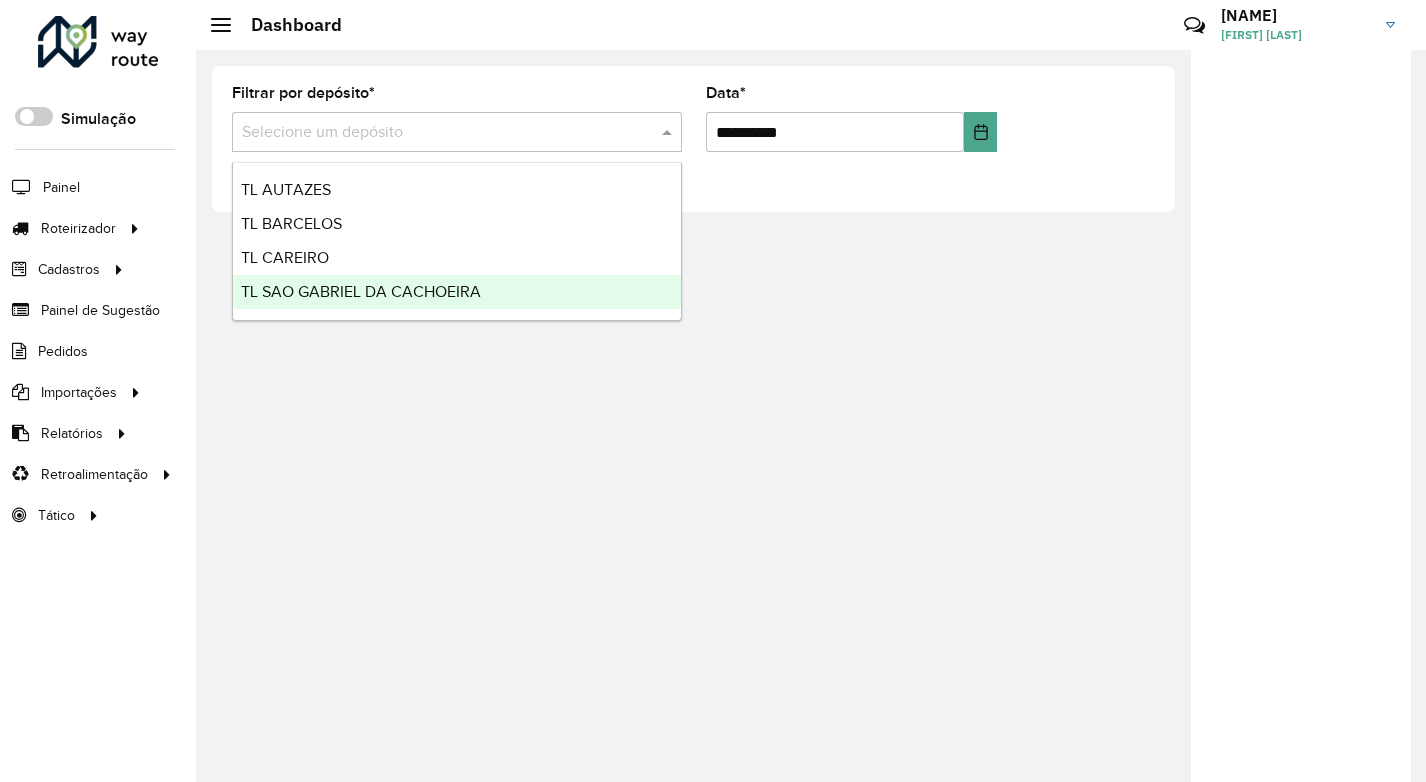 click on "TL SAO GABRIEL DA CACHOEIRA" at bounding box center [361, 291] 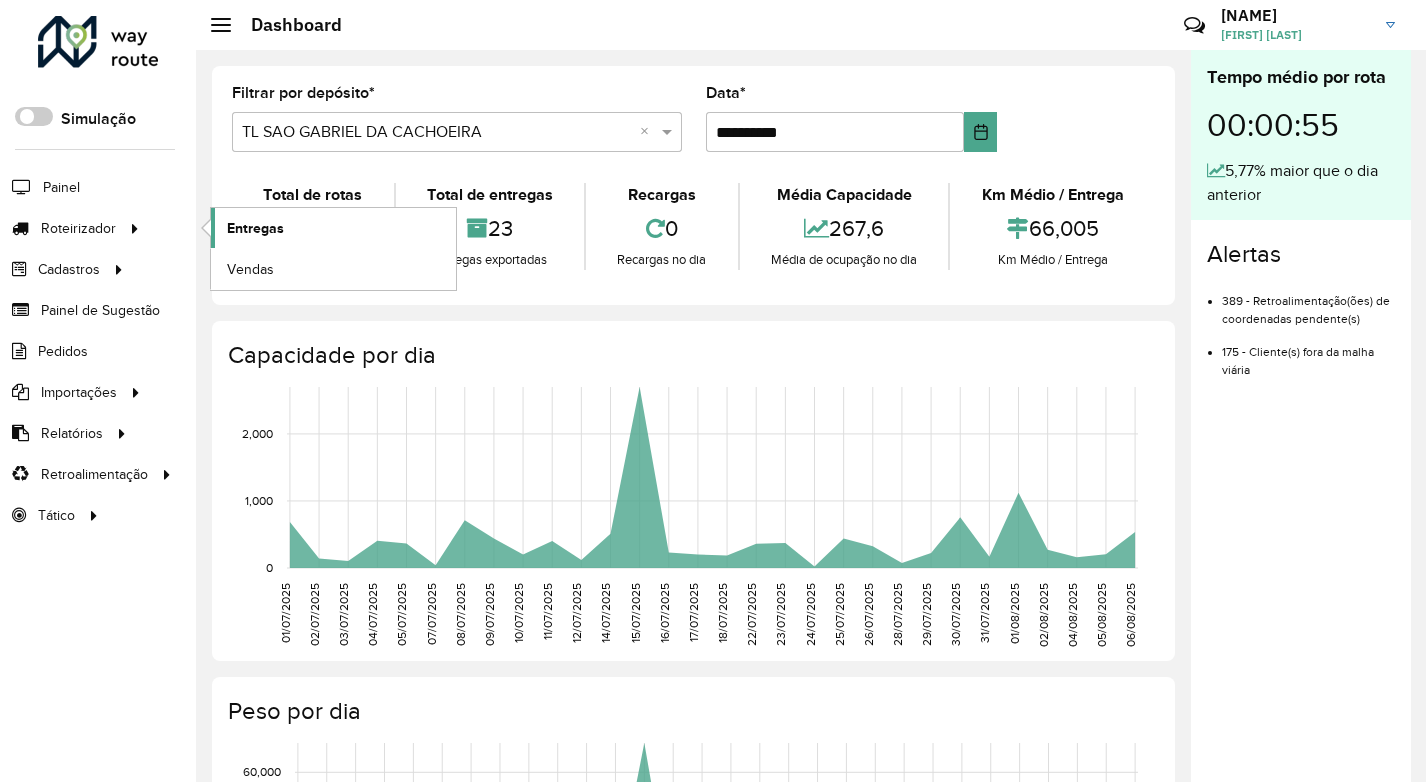 click on "Entregas" 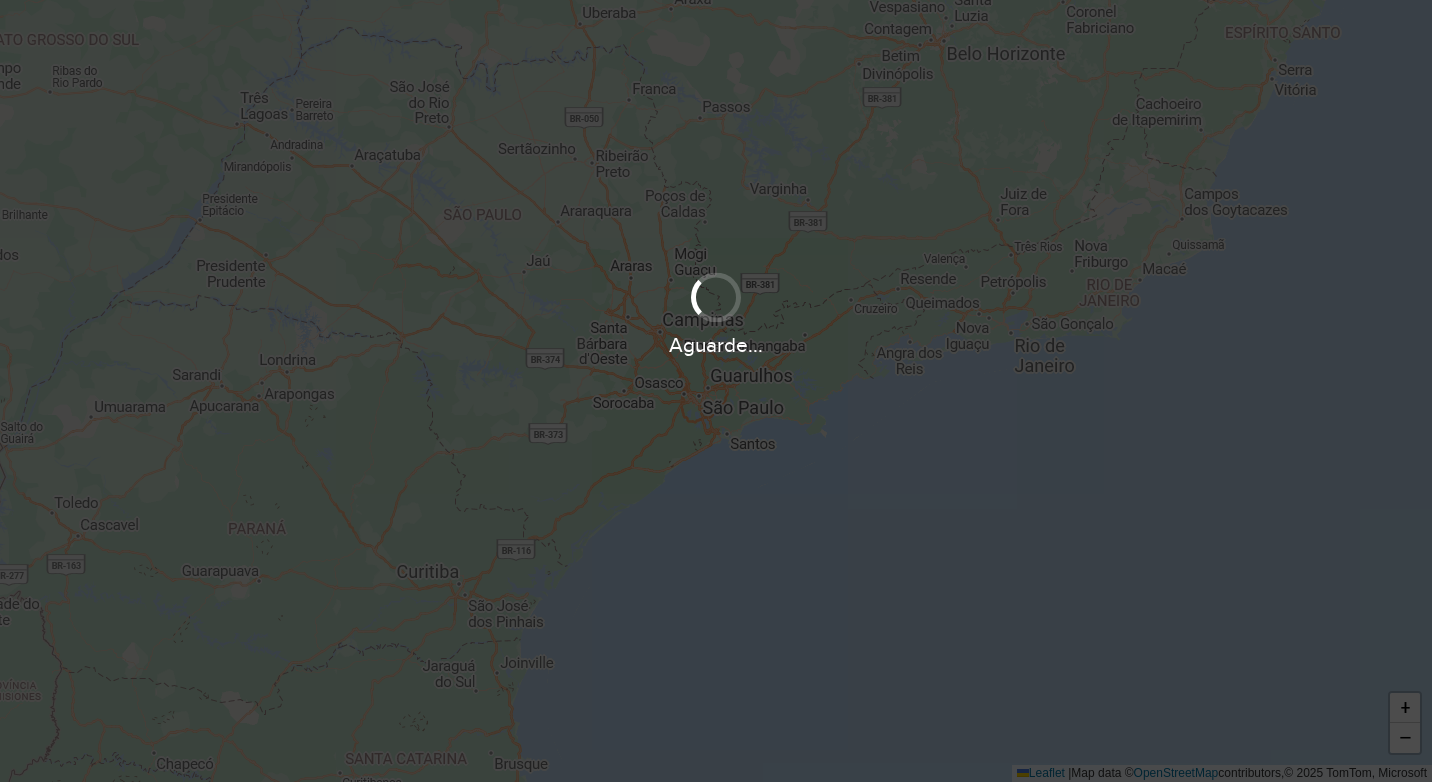 scroll, scrollTop: 0, scrollLeft: 0, axis: both 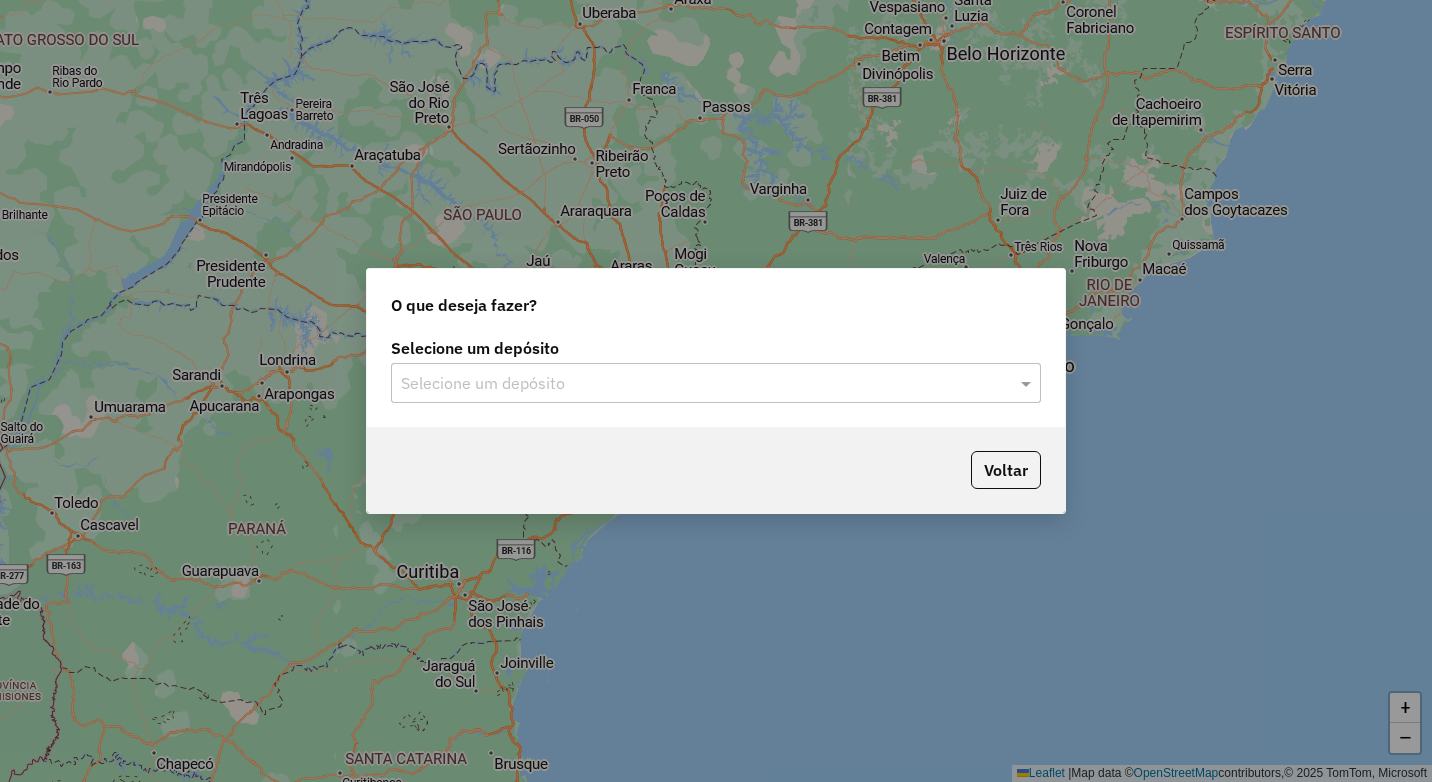 click 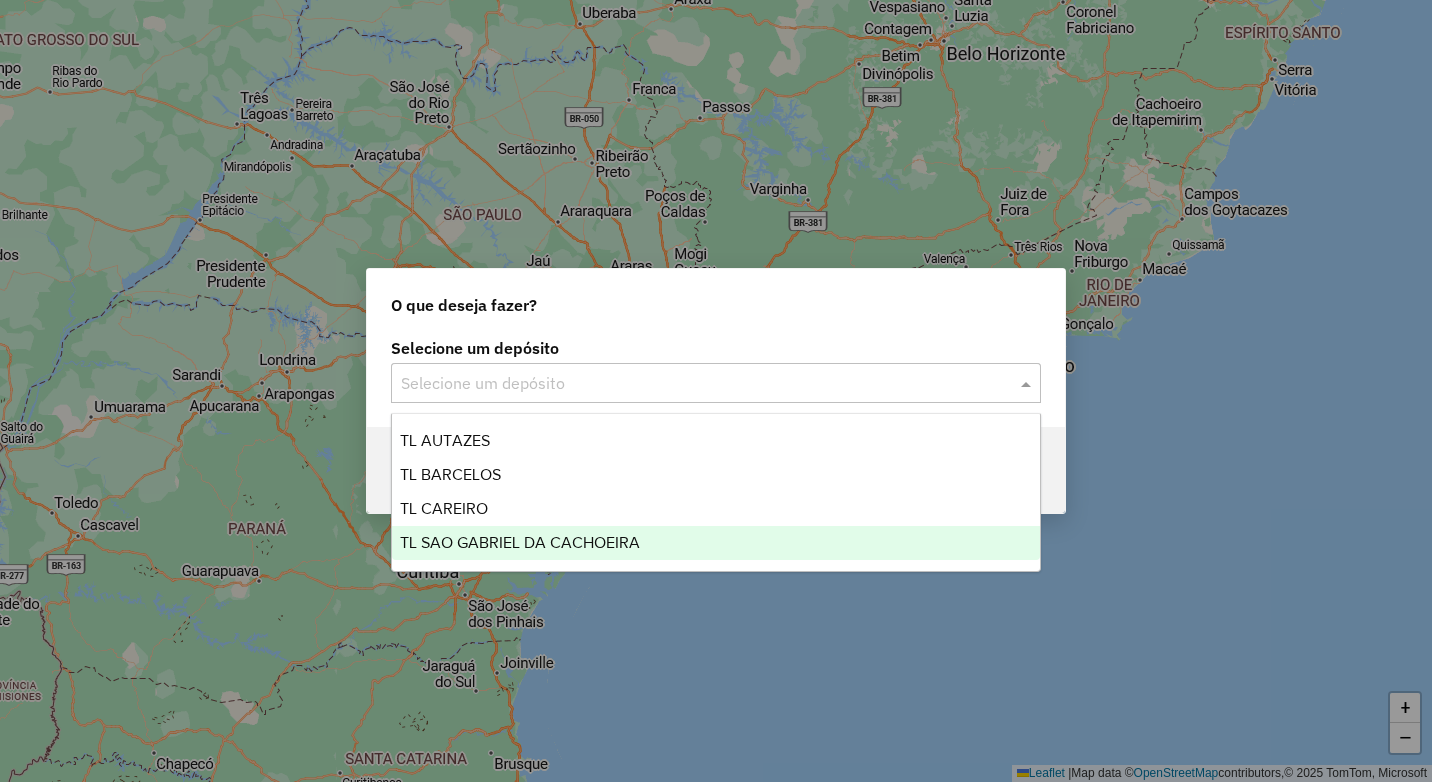 click on "TL SAO GABRIEL DA CACHOEIRA" at bounding box center [520, 542] 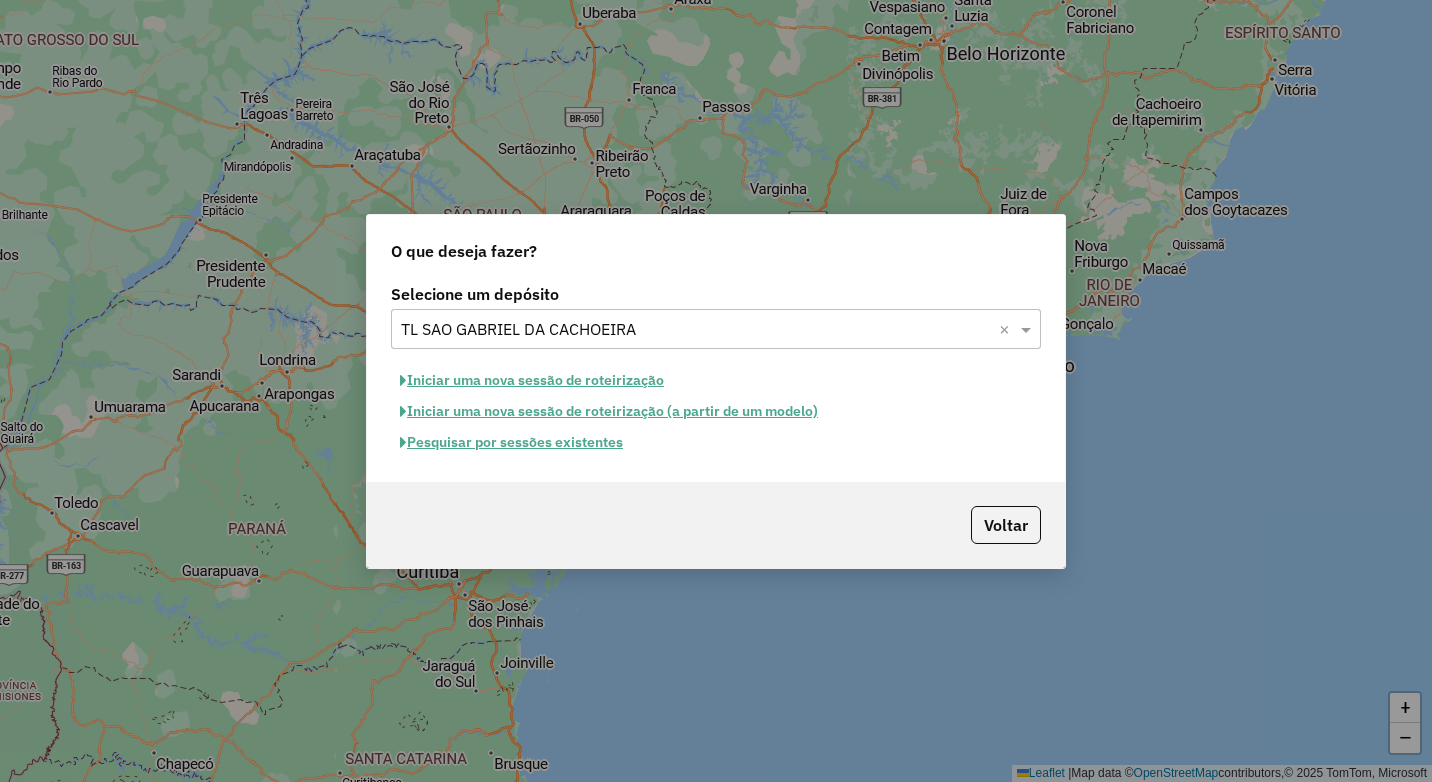 click on "Iniciar uma nova sessão de roteirização" 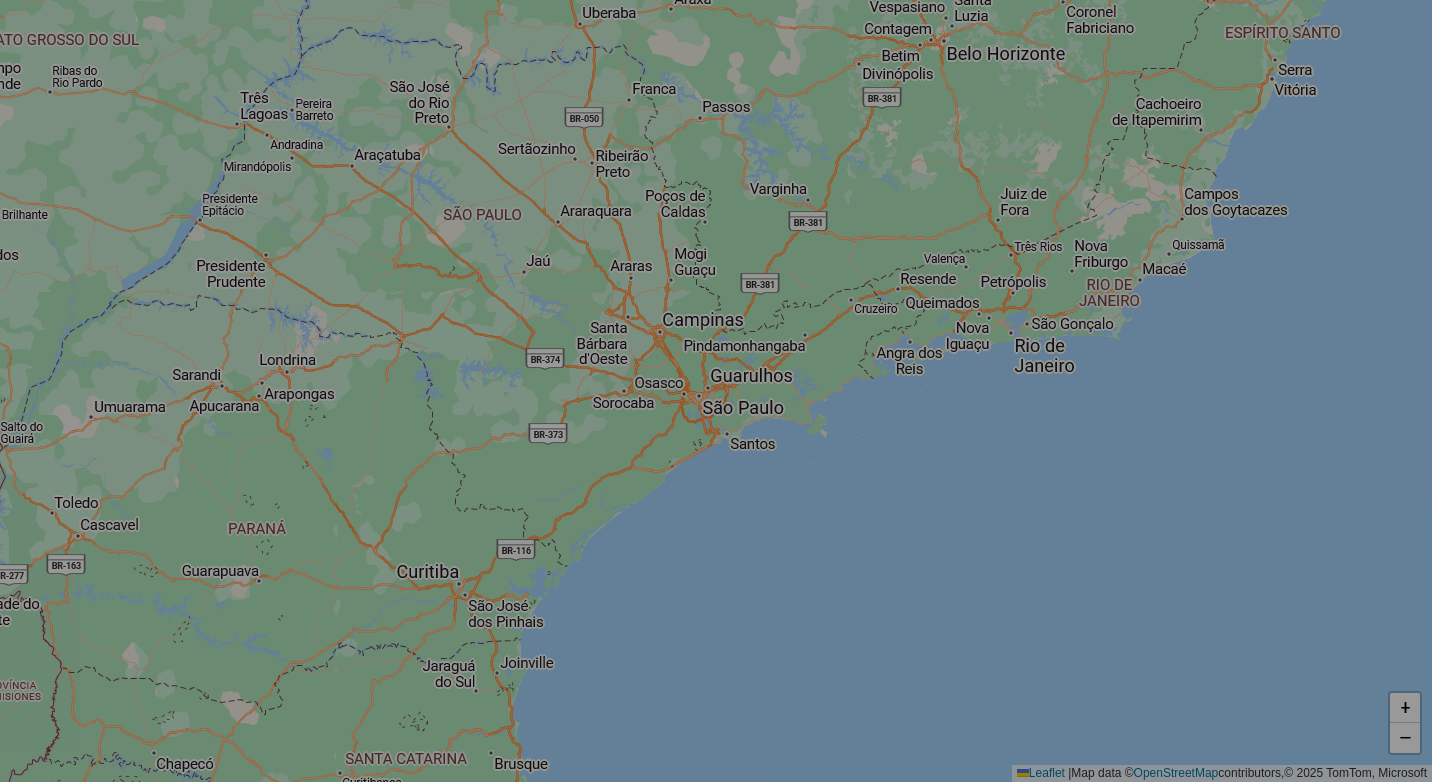 select on "*" 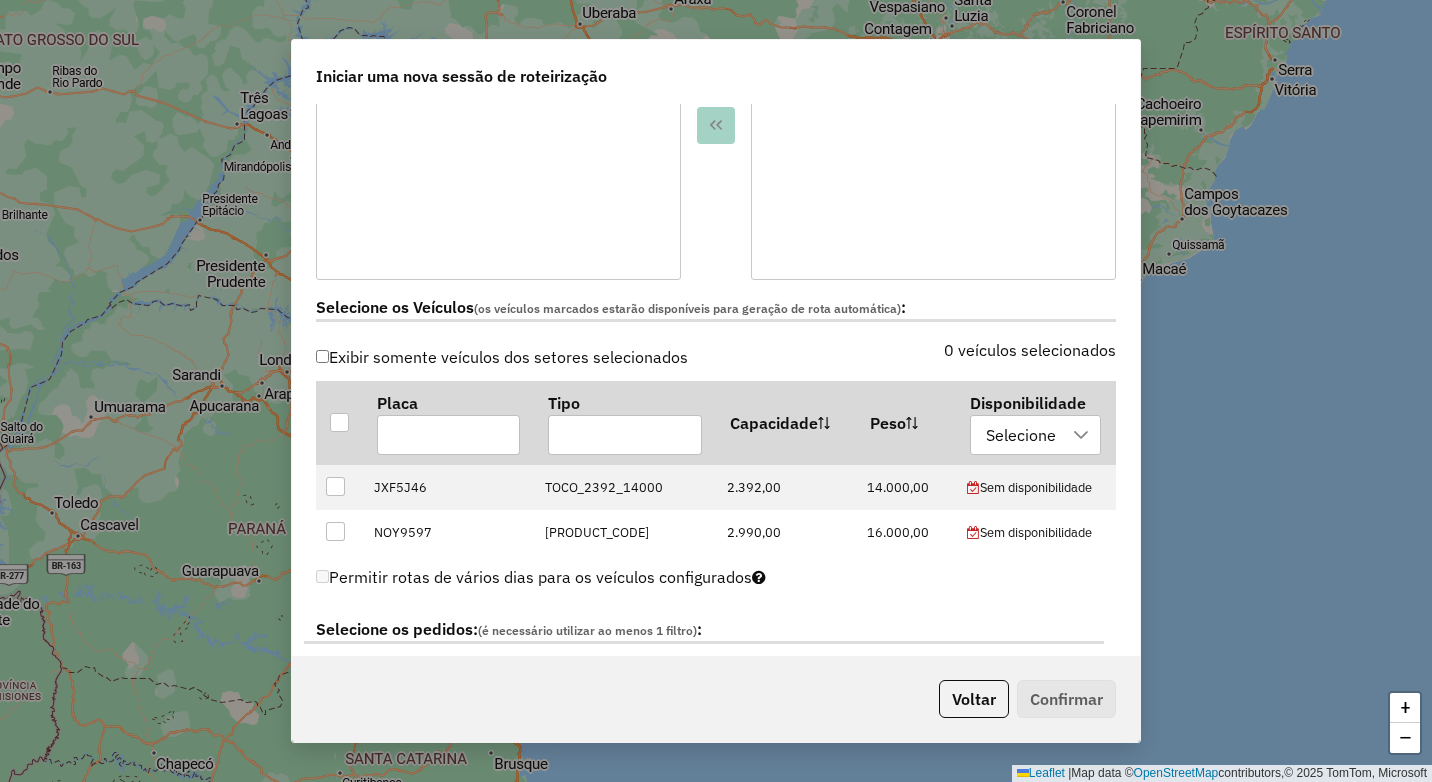 scroll, scrollTop: 500, scrollLeft: 0, axis: vertical 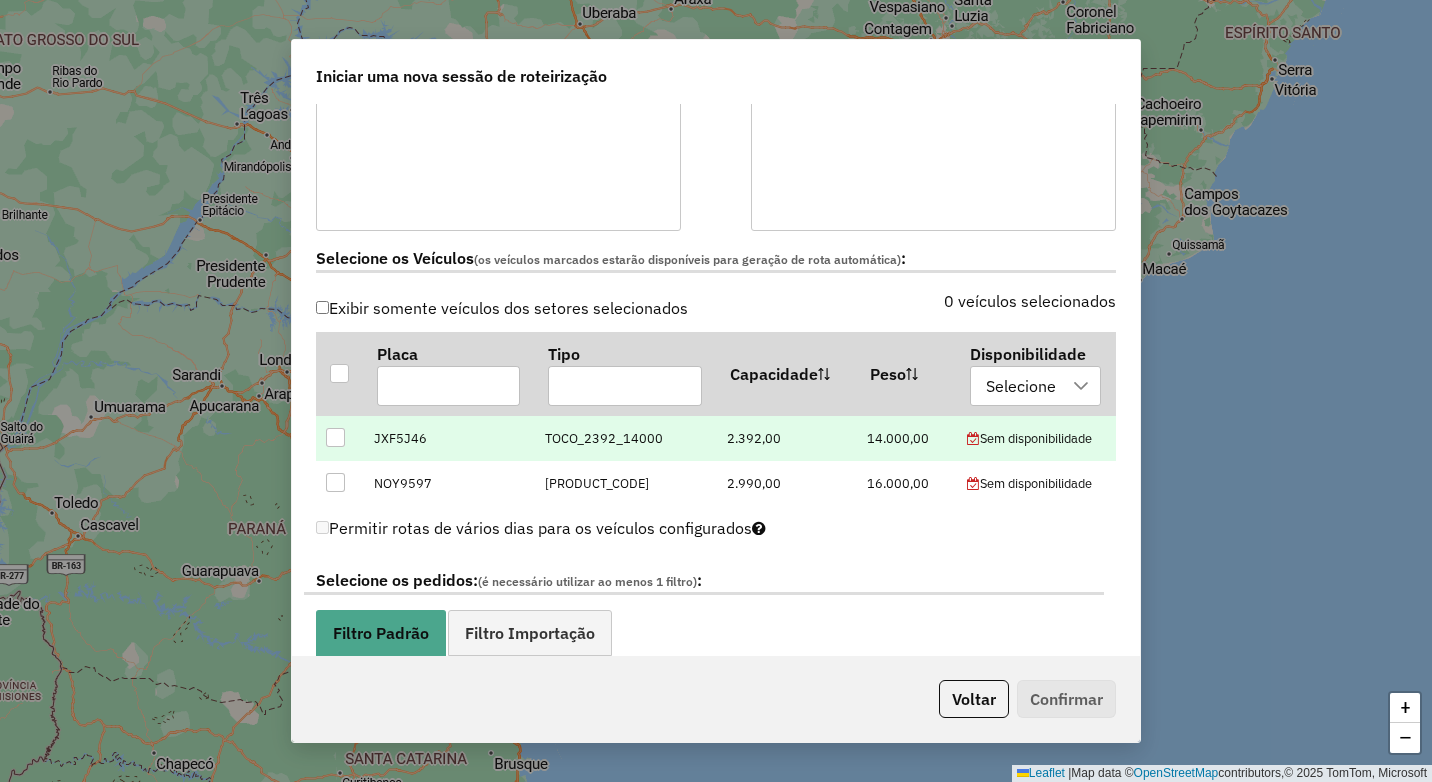 click at bounding box center [335, 437] 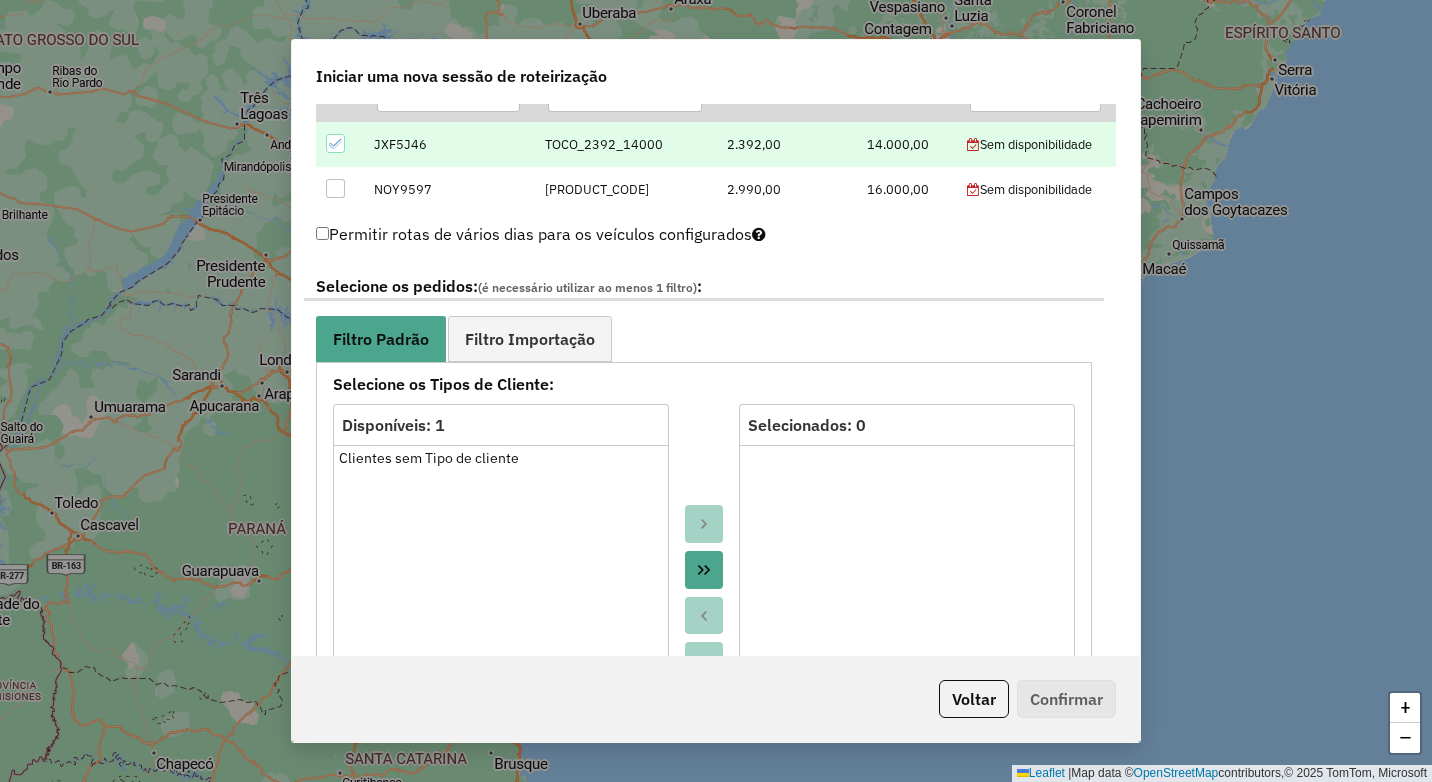 scroll, scrollTop: 800, scrollLeft: 0, axis: vertical 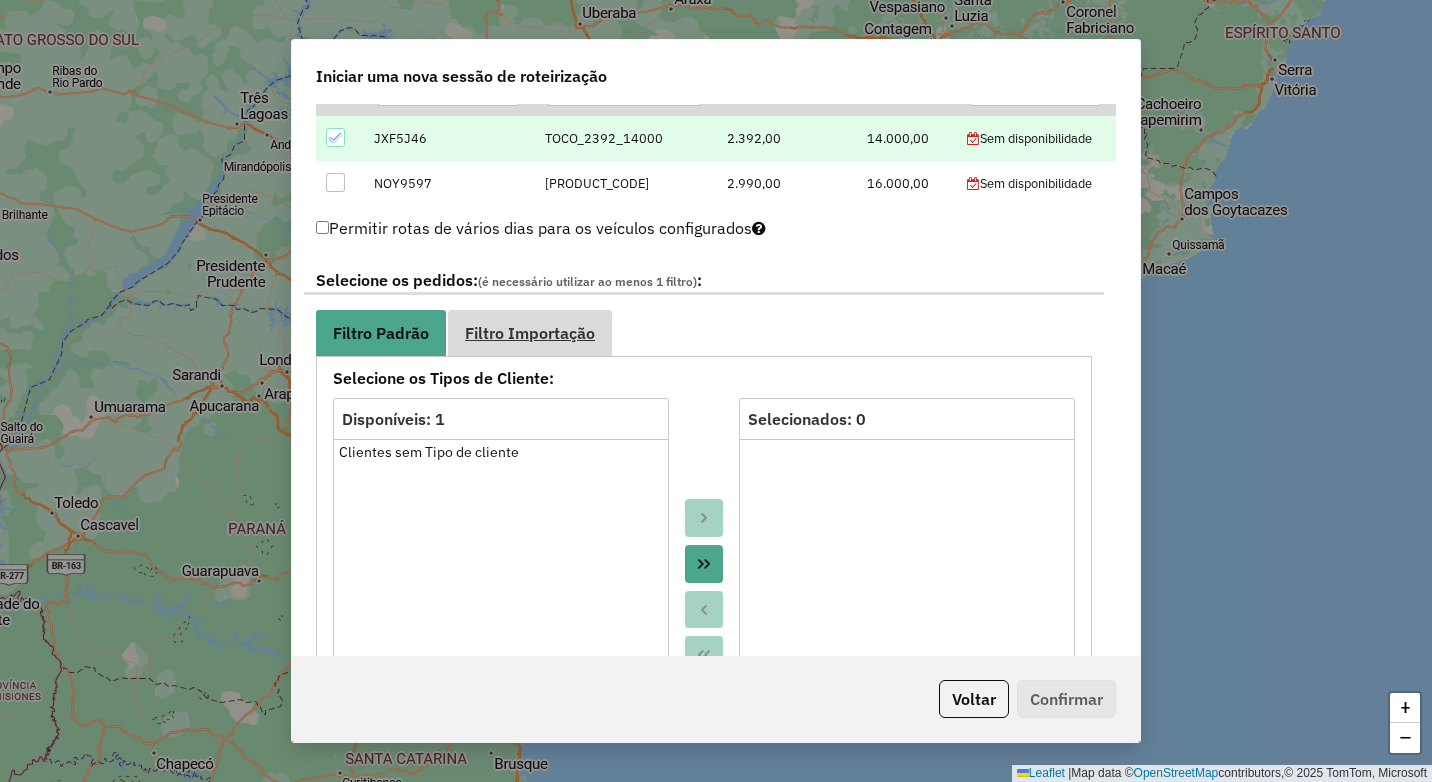click on "Filtro Importação" at bounding box center (530, 333) 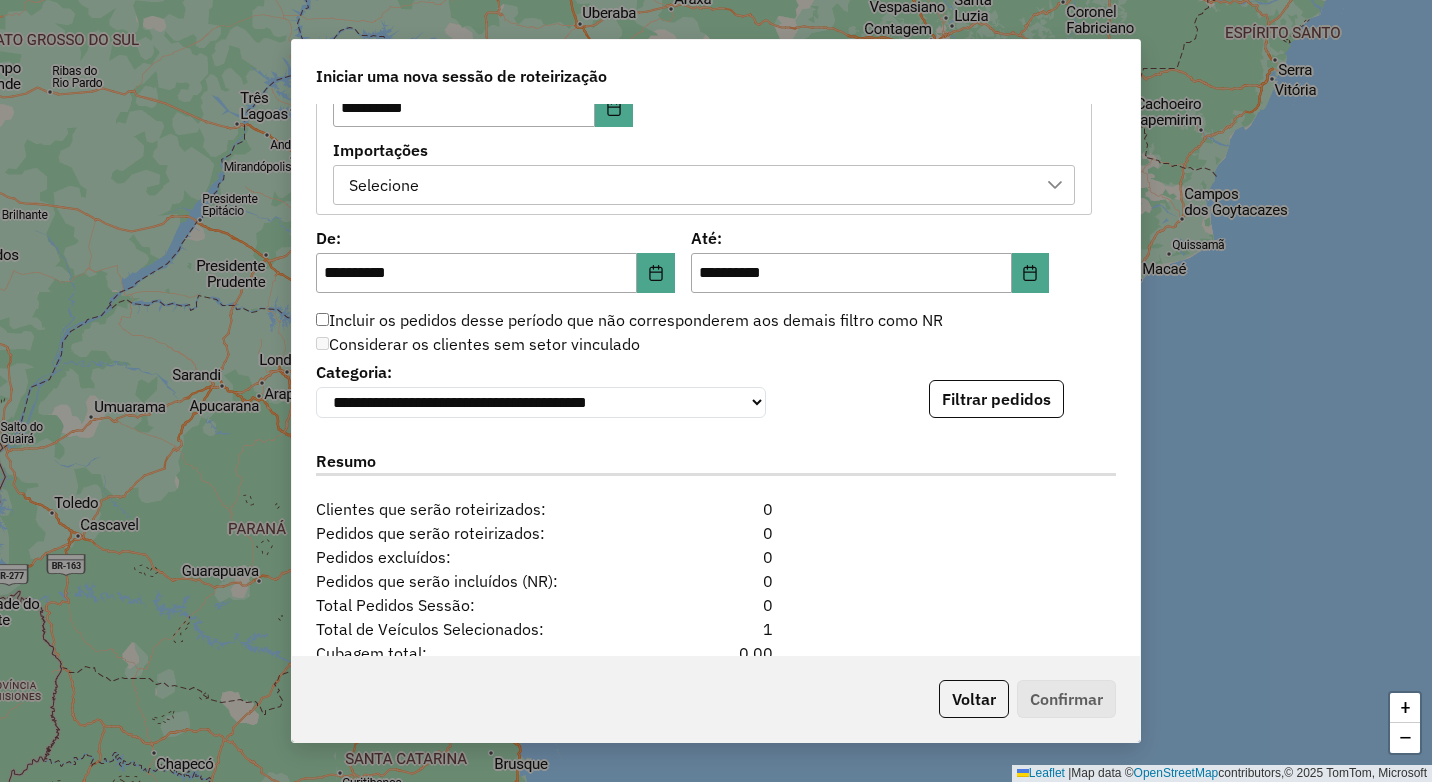 scroll, scrollTop: 1200, scrollLeft: 0, axis: vertical 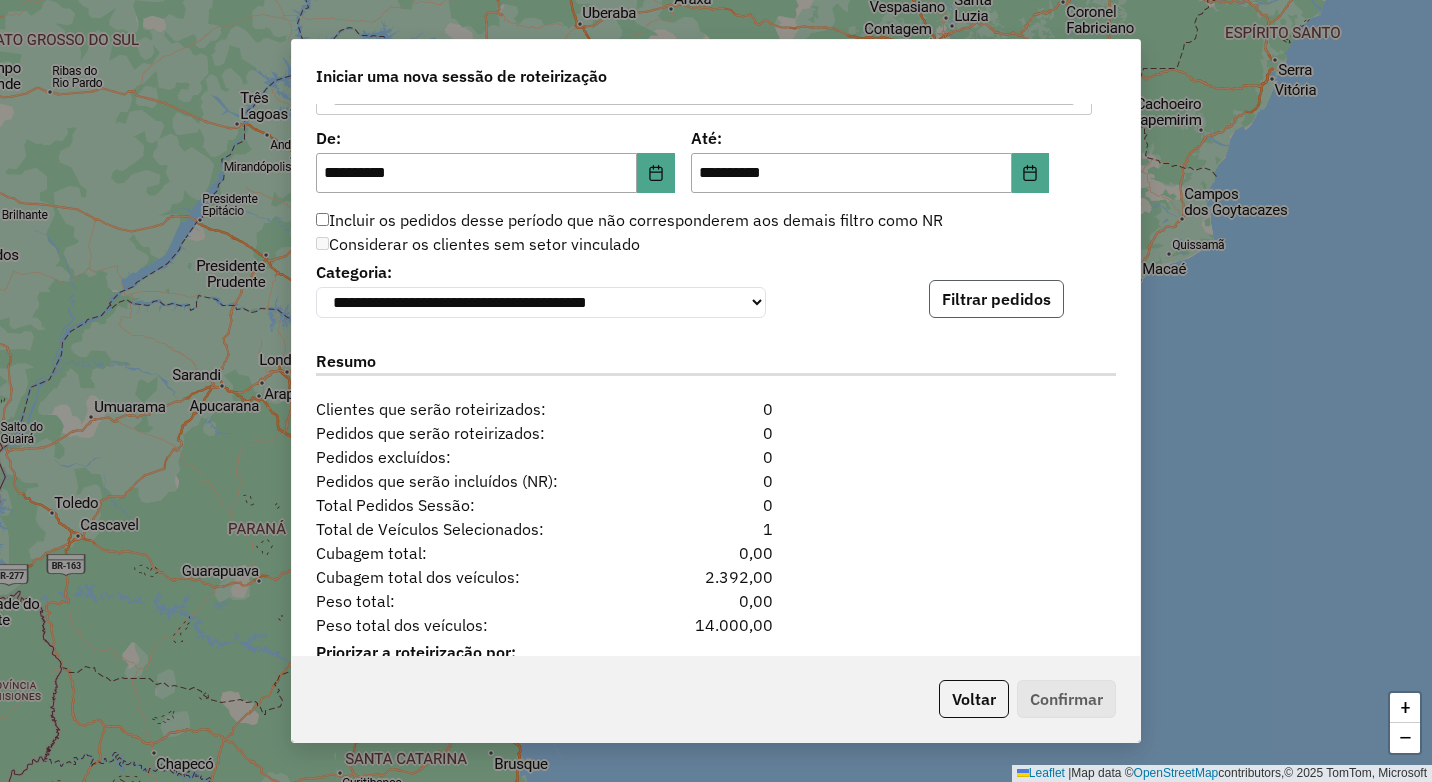 click on "Filtrar pedidos" 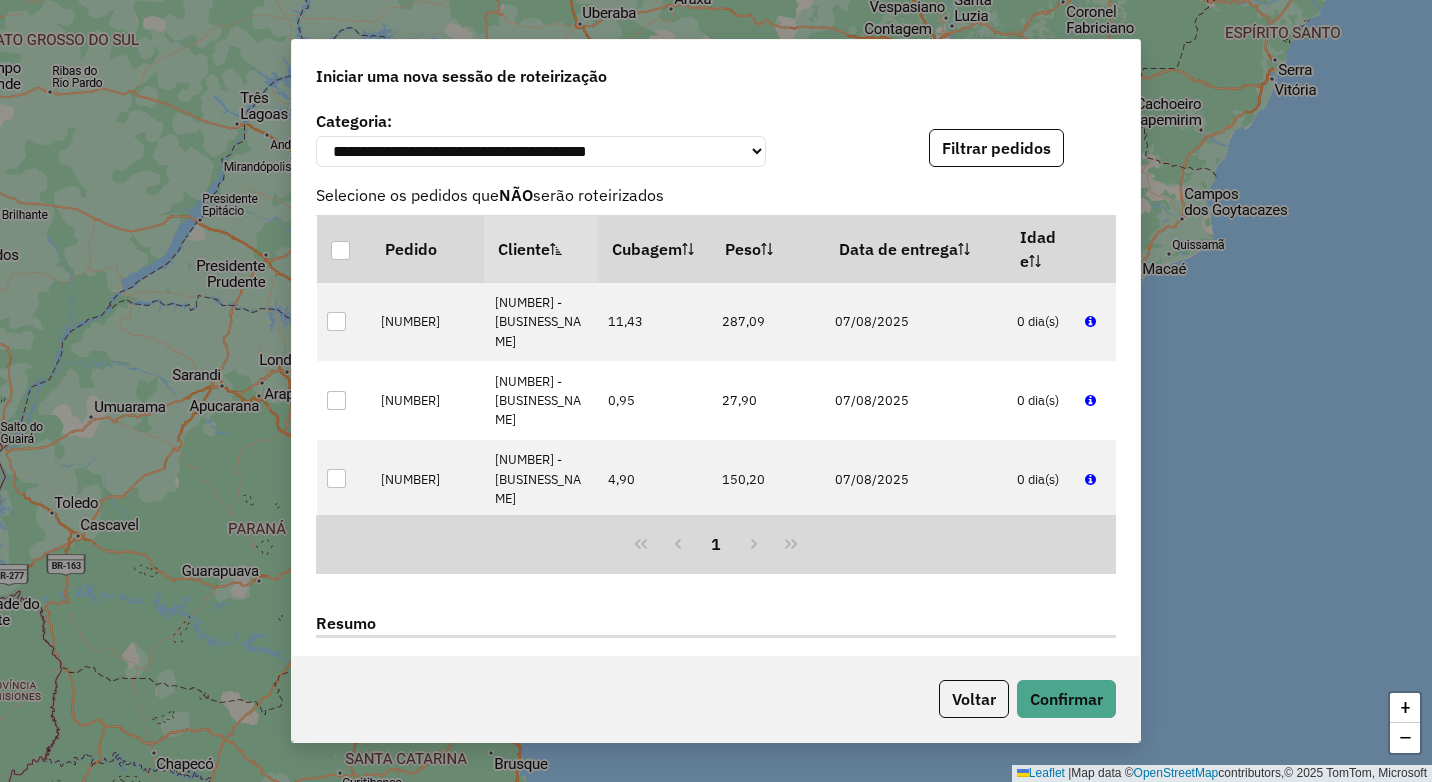 scroll, scrollTop: 1400, scrollLeft: 0, axis: vertical 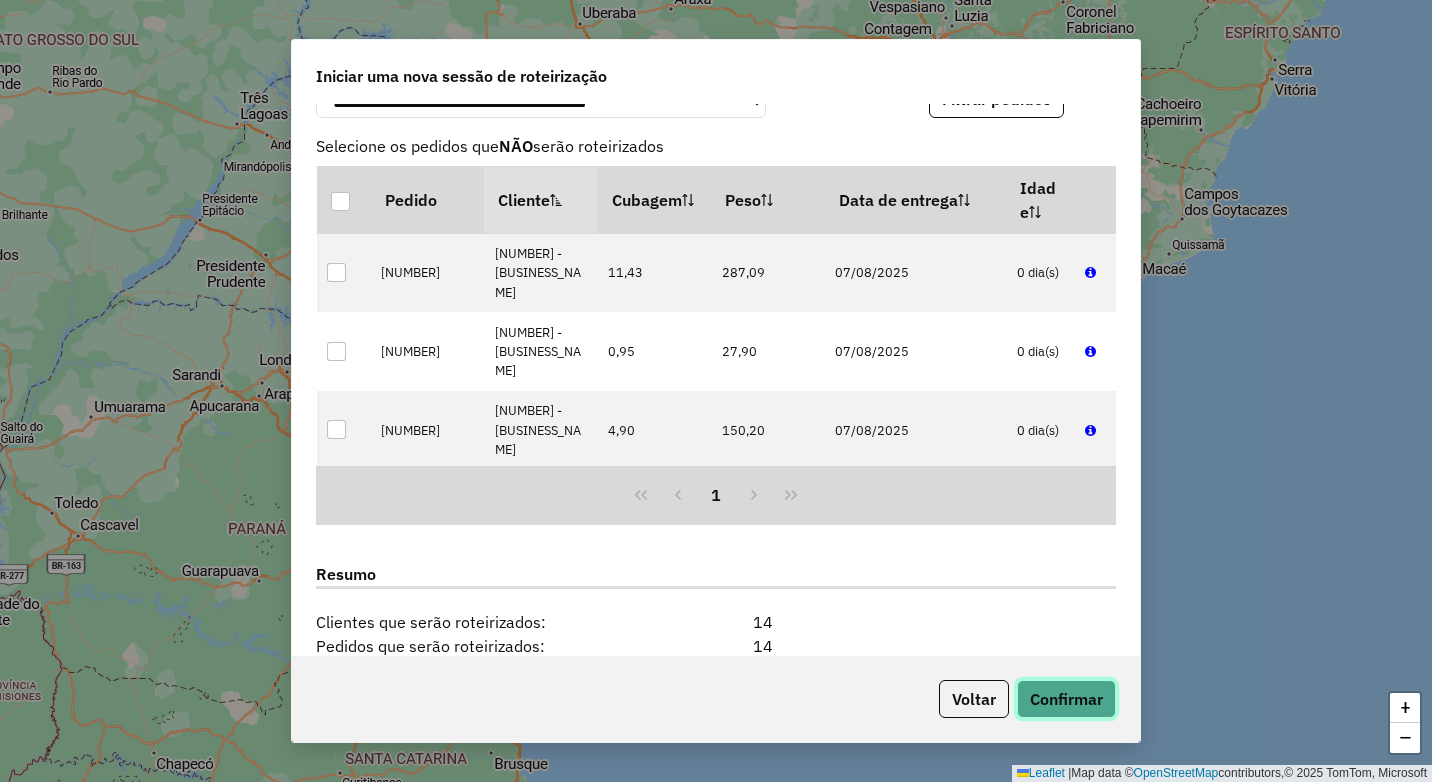 click on "Confirmar" 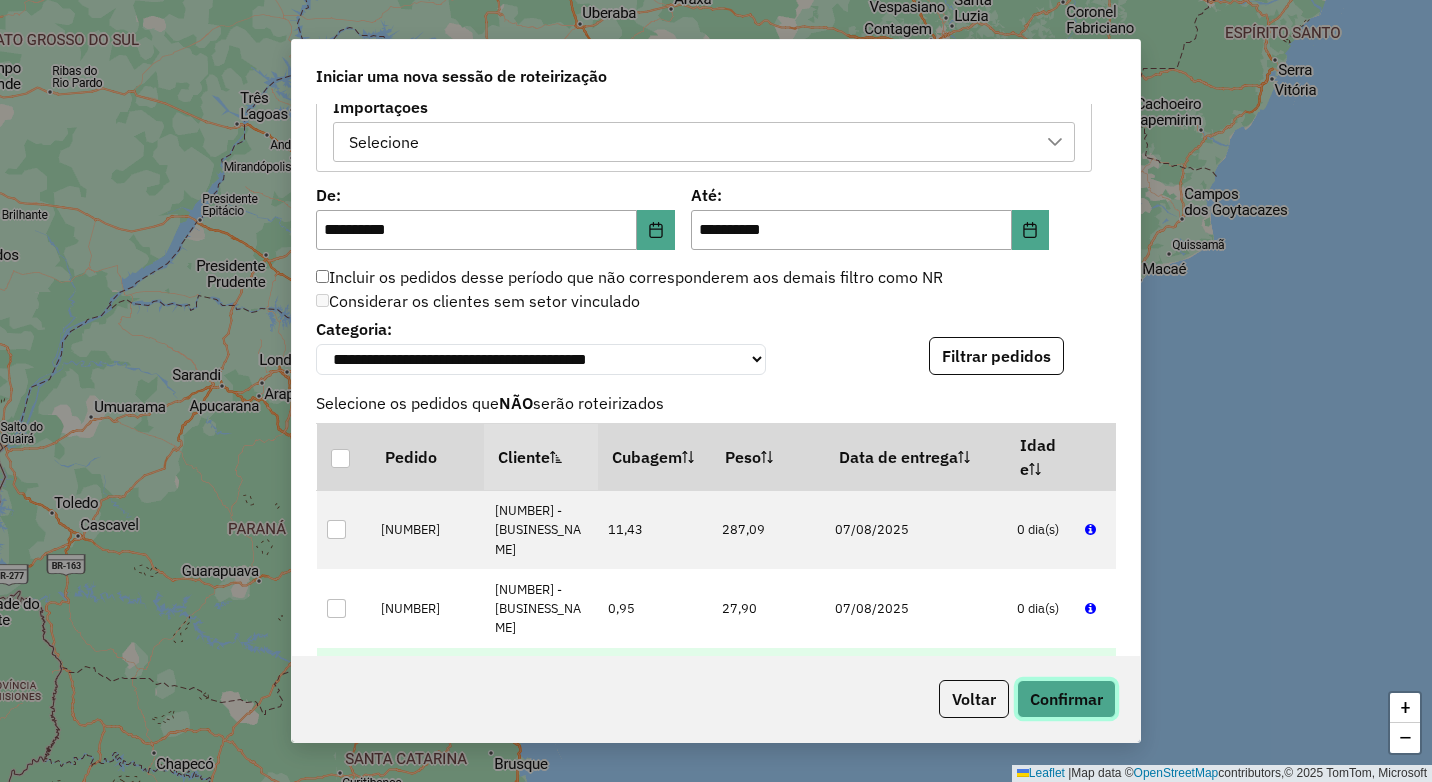 scroll, scrollTop: 1089, scrollLeft: 0, axis: vertical 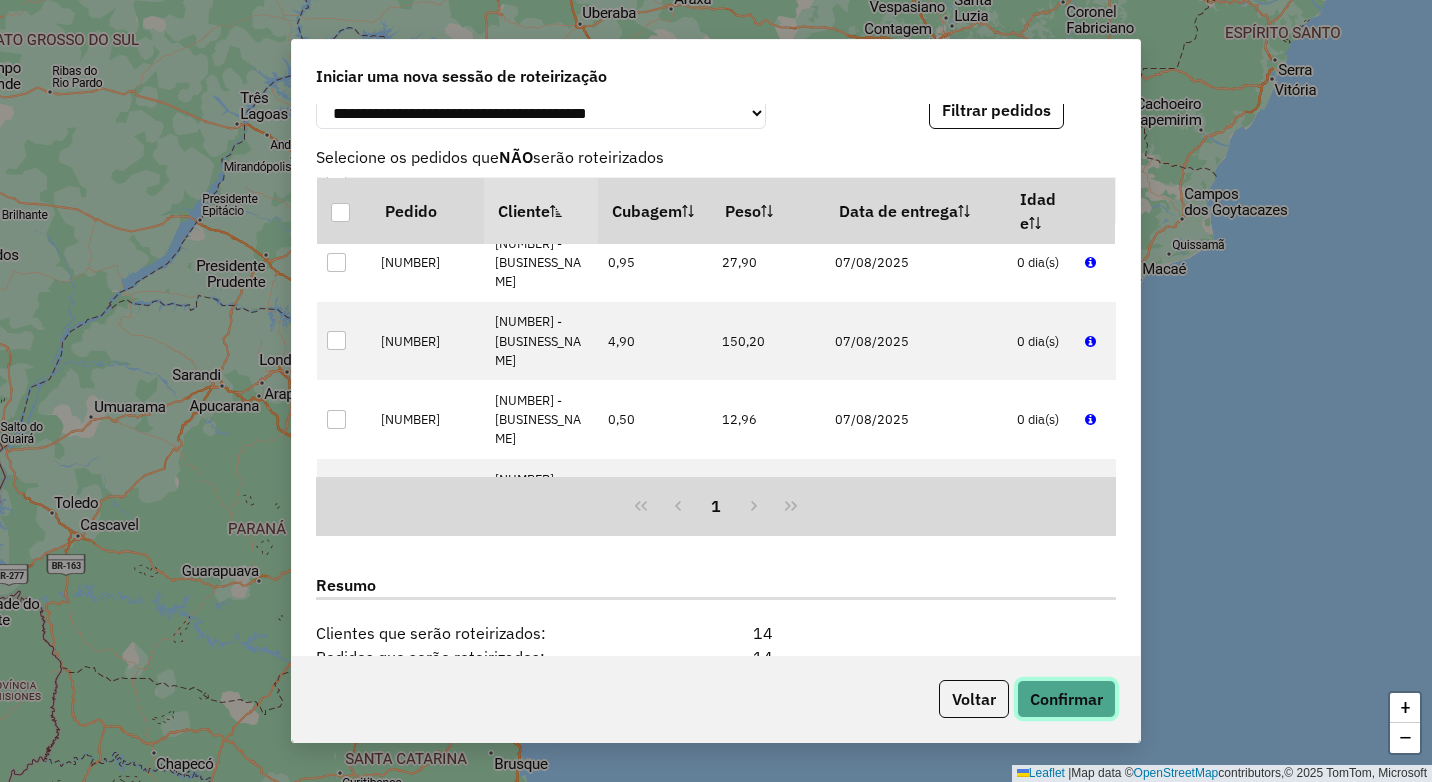 click on "Confirmar" 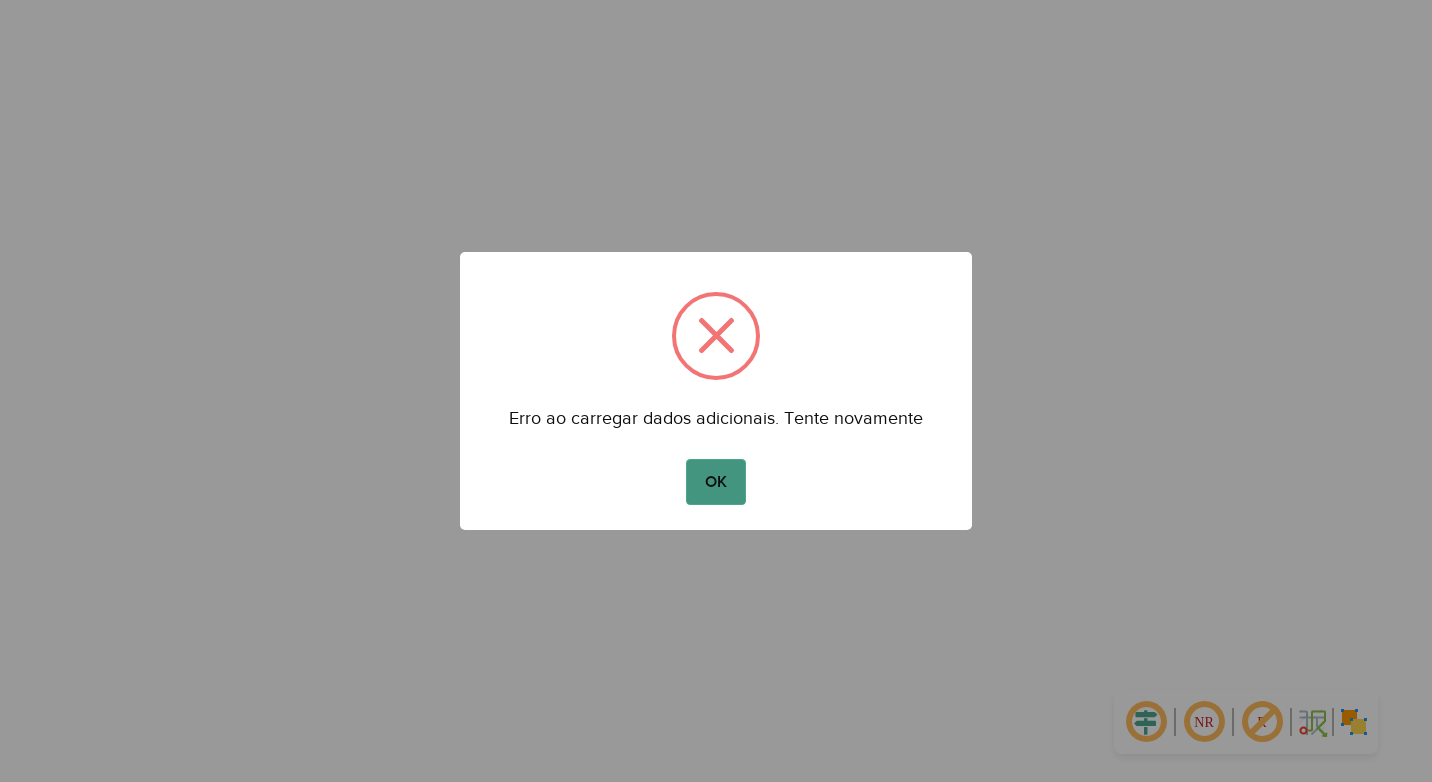 click on "OK" at bounding box center (715, 482) 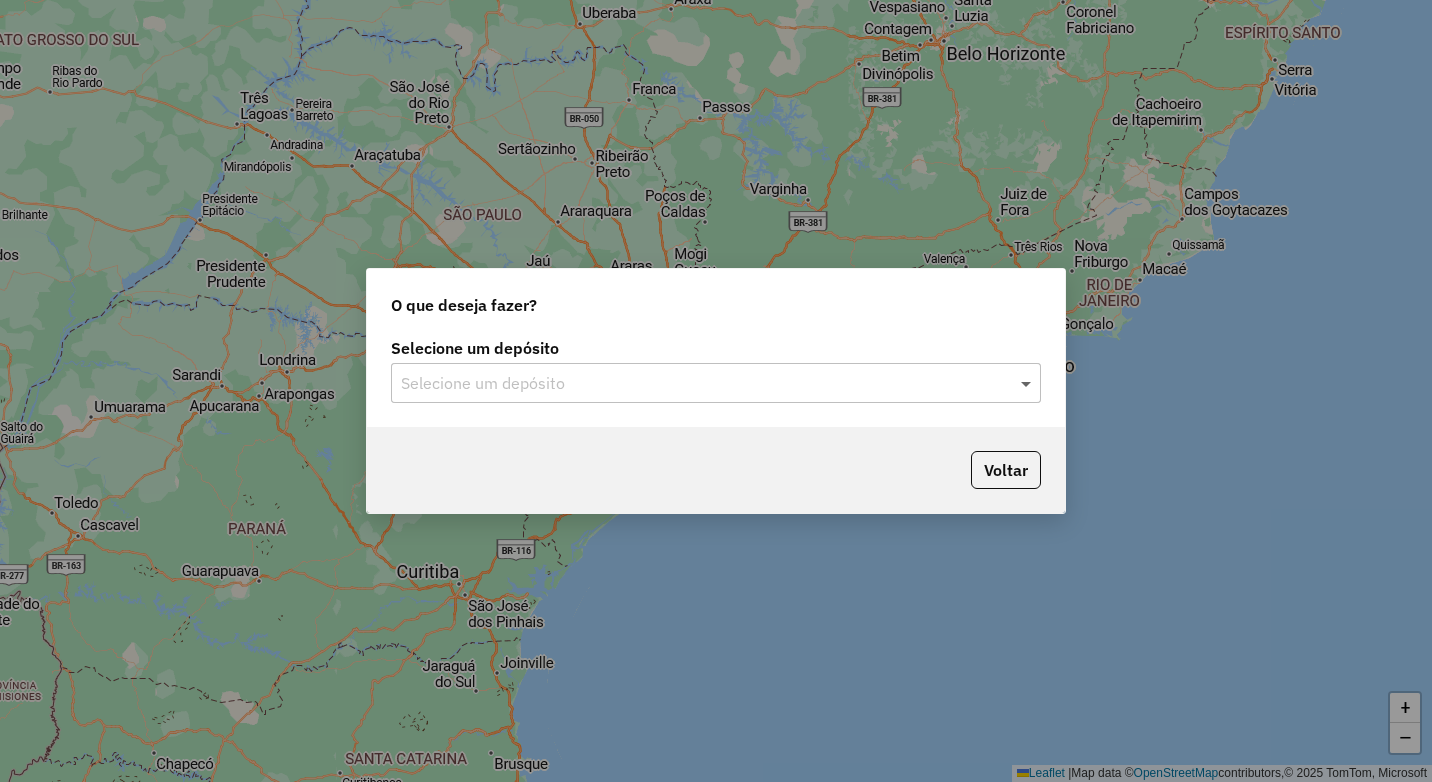 click 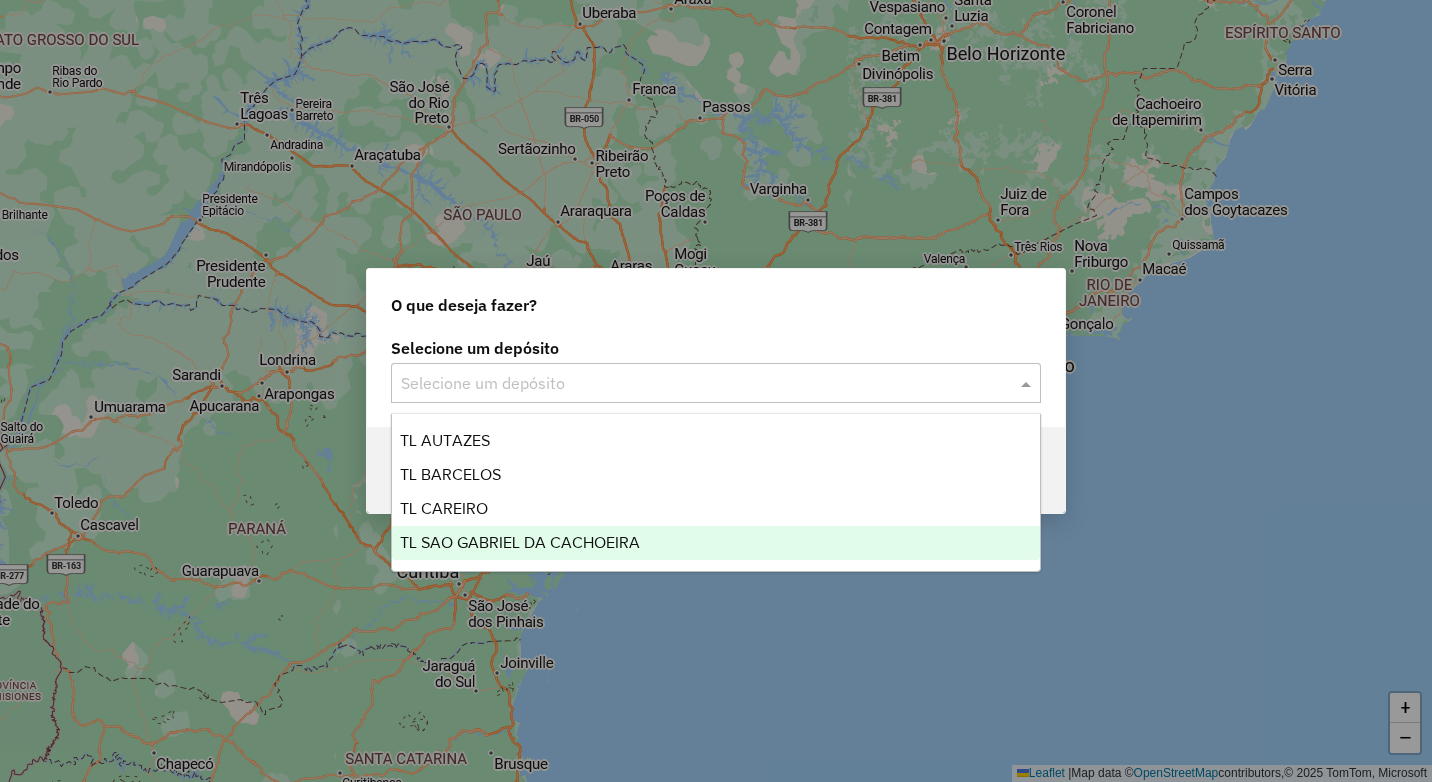 click on "TL SAO GABRIEL DA CACHOEIRA" at bounding box center (520, 542) 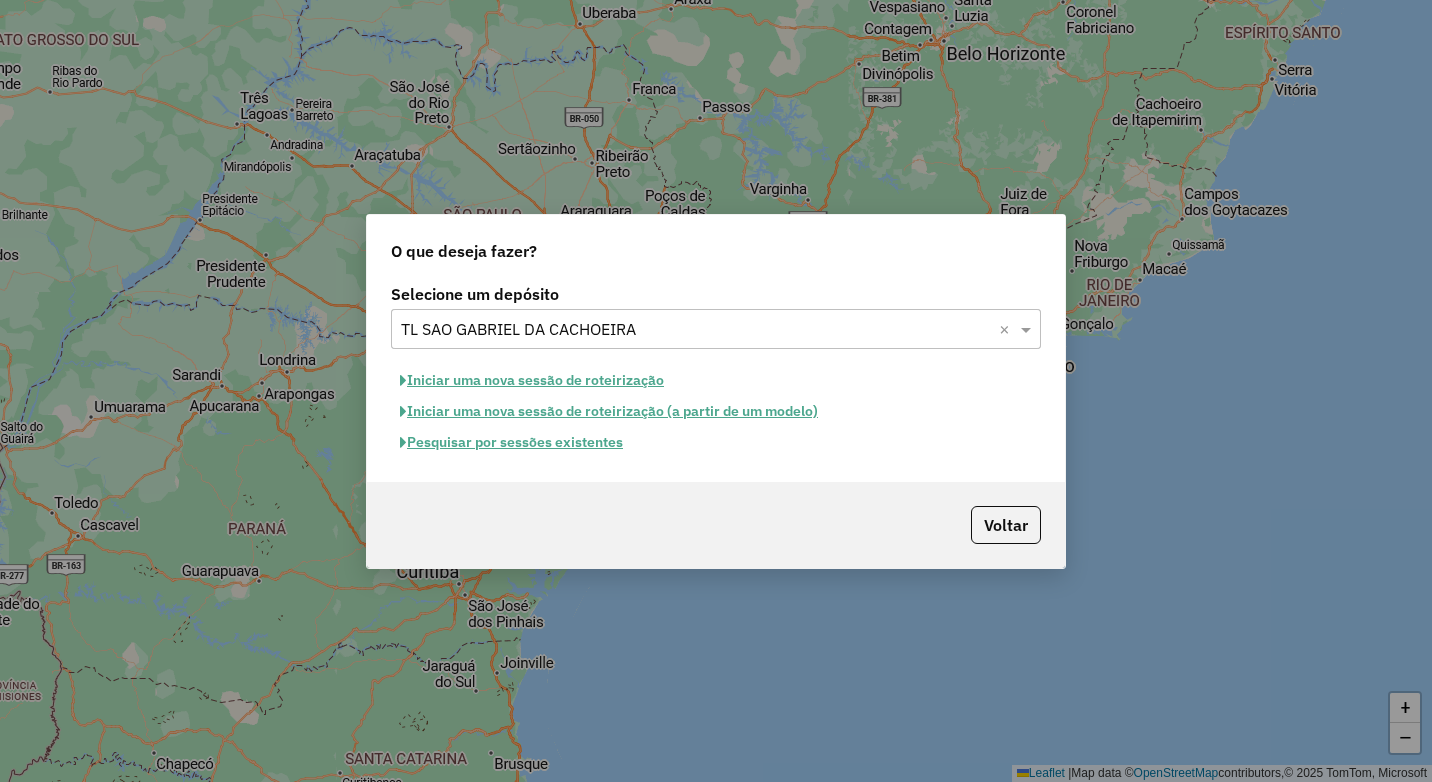 click on "Iniciar uma nova sessão de roteirização" 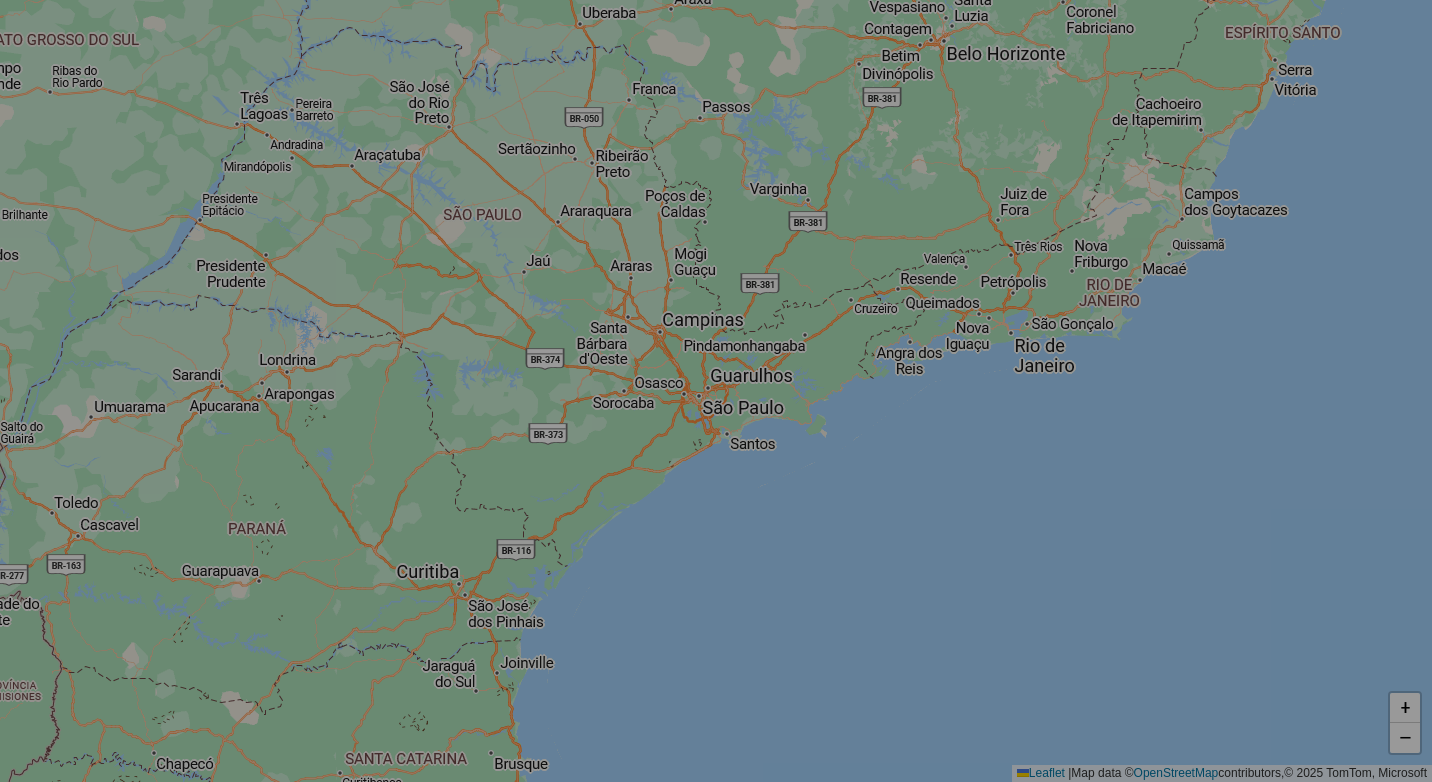 select on "*" 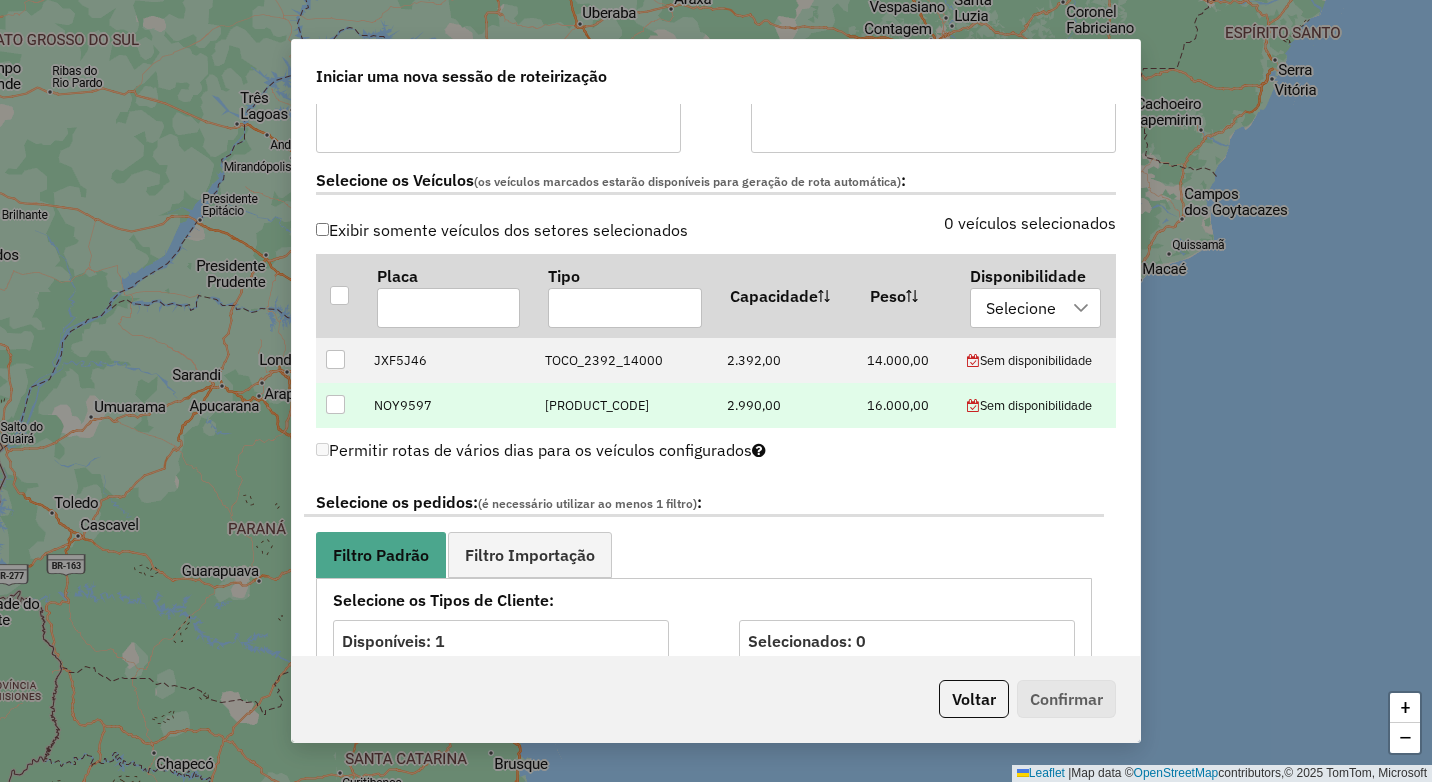 scroll, scrollTop: 600, scrollLeft: 0, axis: vertical 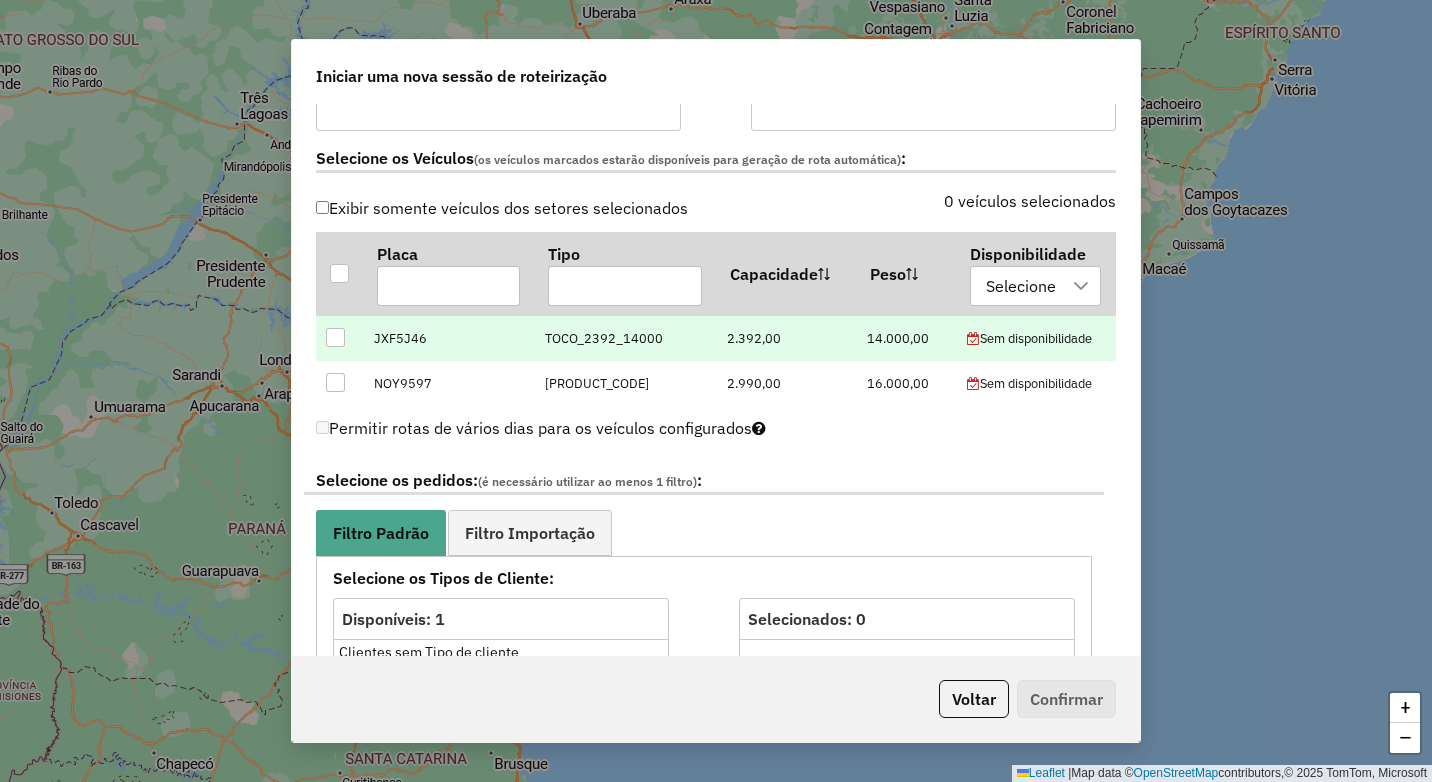 click at bounding box center (335, 337) 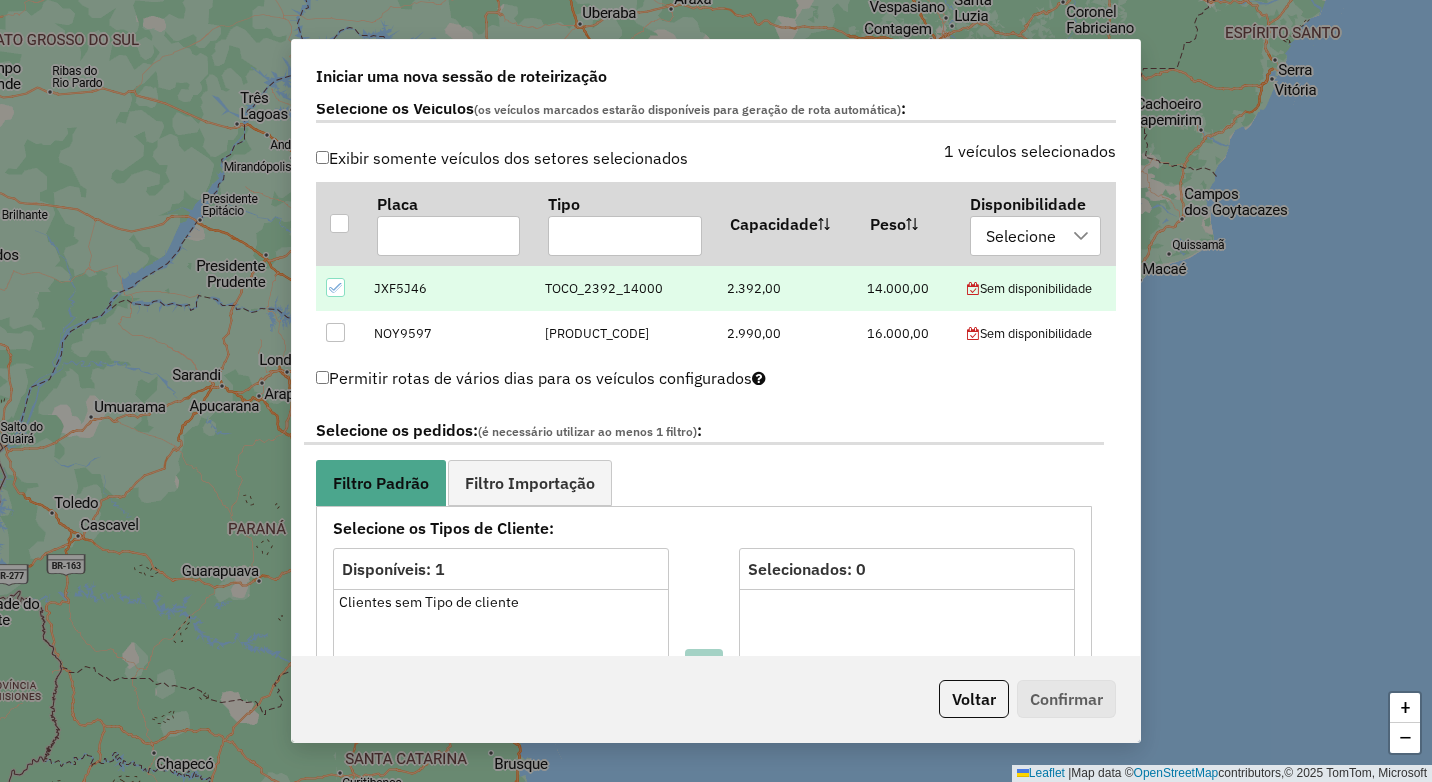 scroll, scrollTop: 700, scrollLeft: 0, axis: vertical 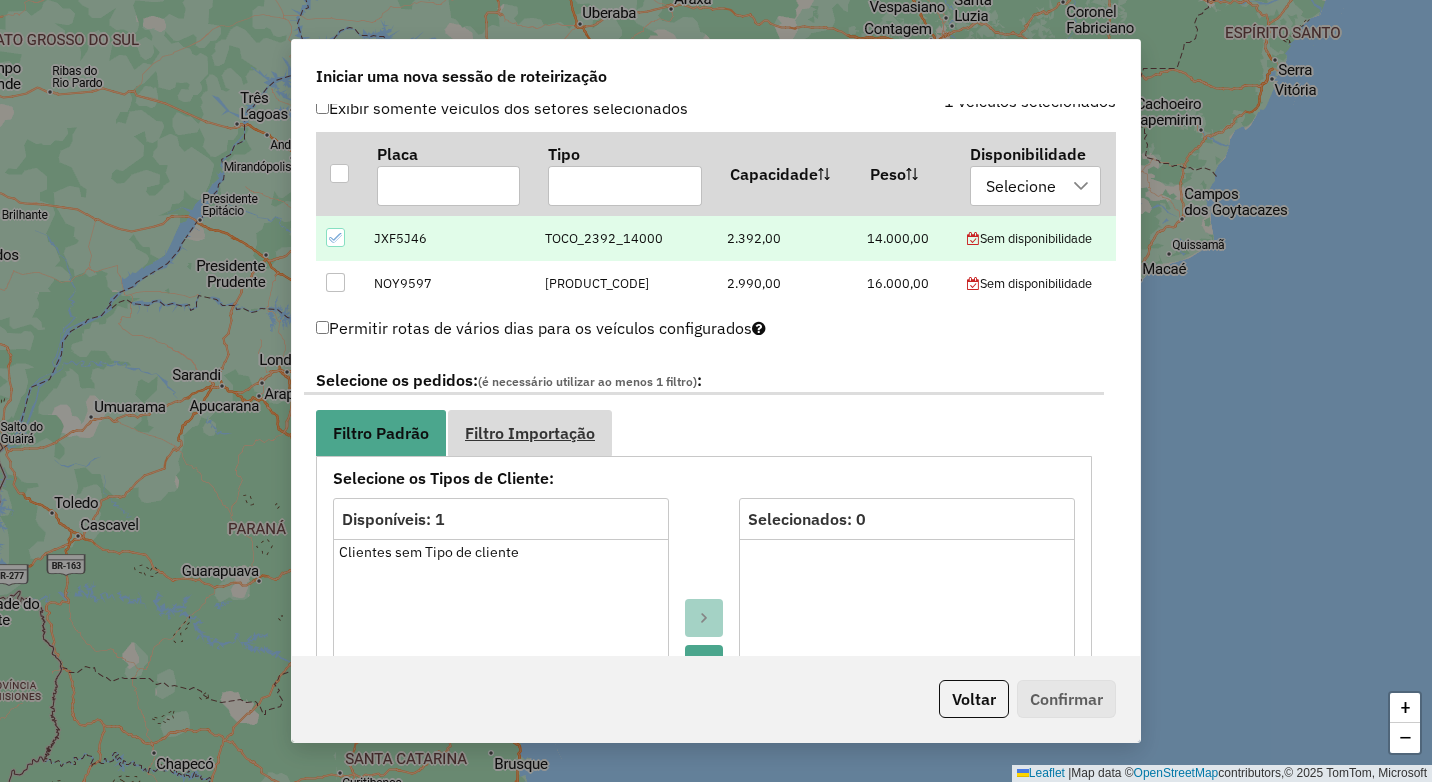 click on "Filtro Importação" at bounding box center (530, 432) 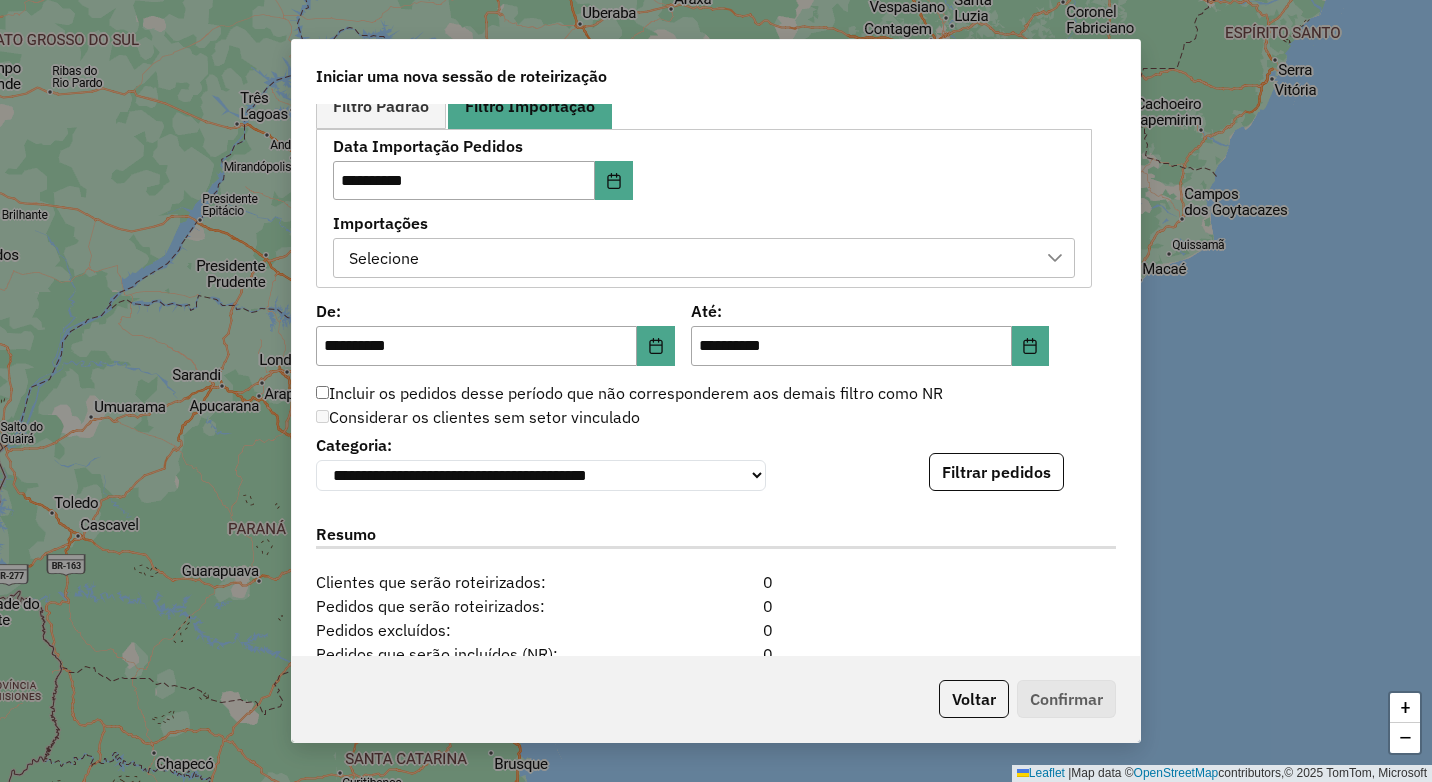 scroll, scrollTop: 1000, scrollLeft: 0, axis: vertical 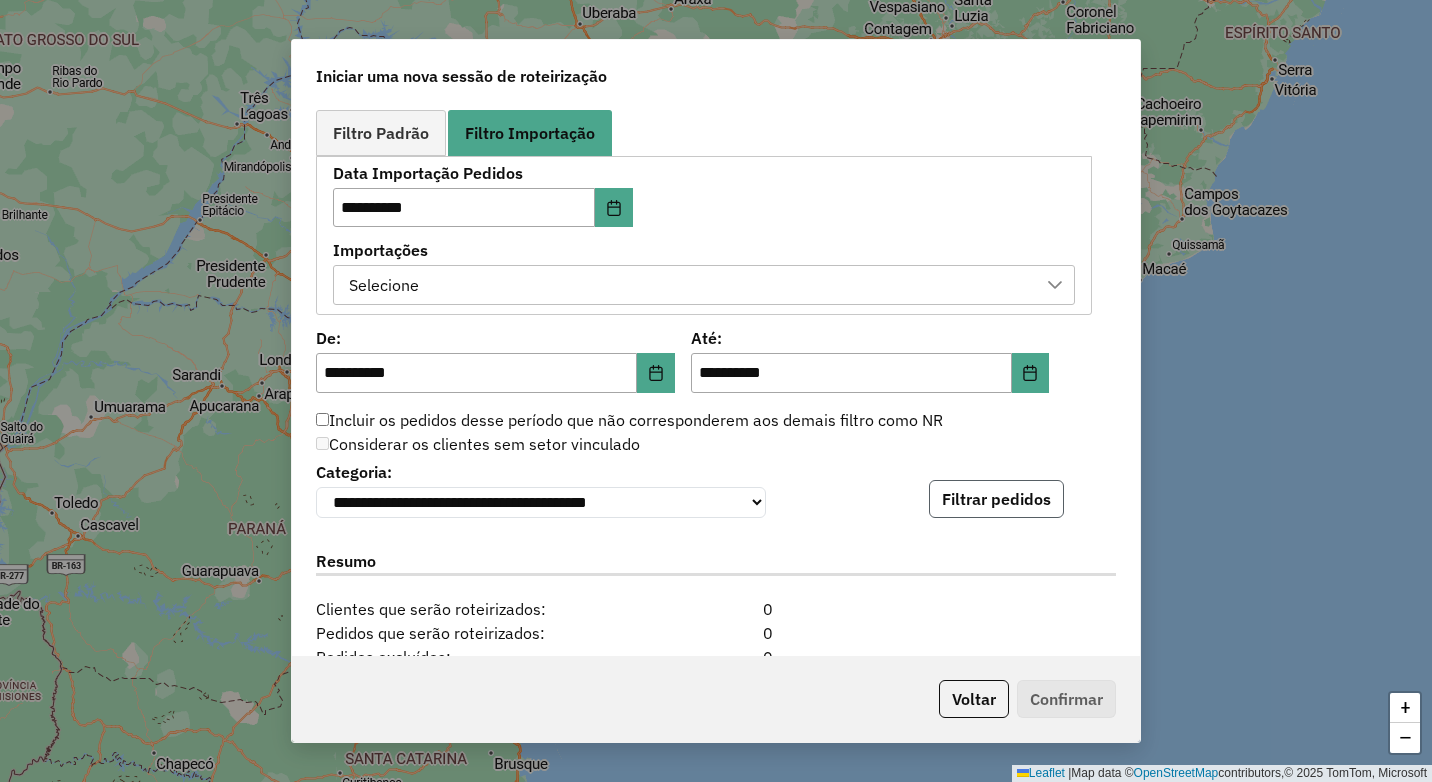 click on "Filtrar pedidos" 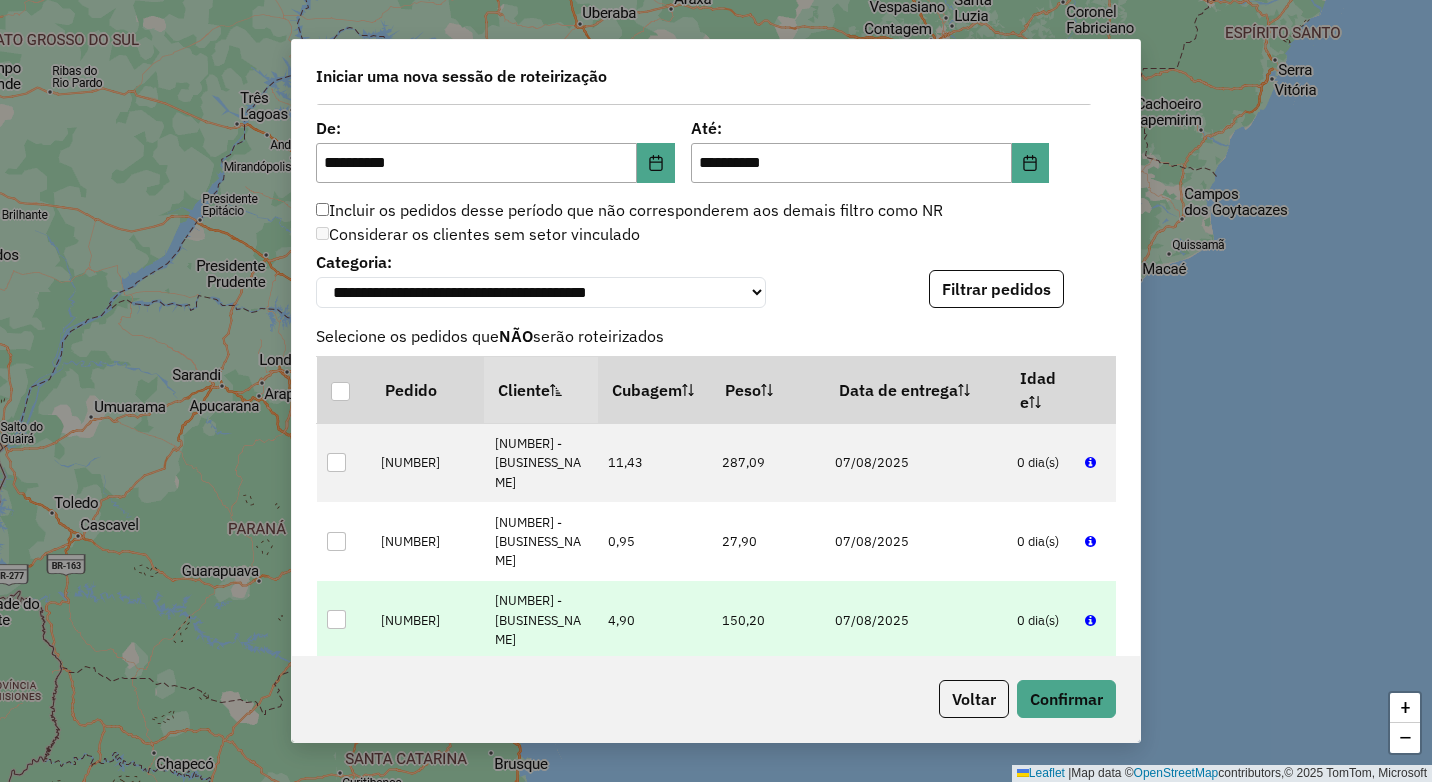 scroll, scrollTop: 1300, scrollLeft: 0, axis: vertical 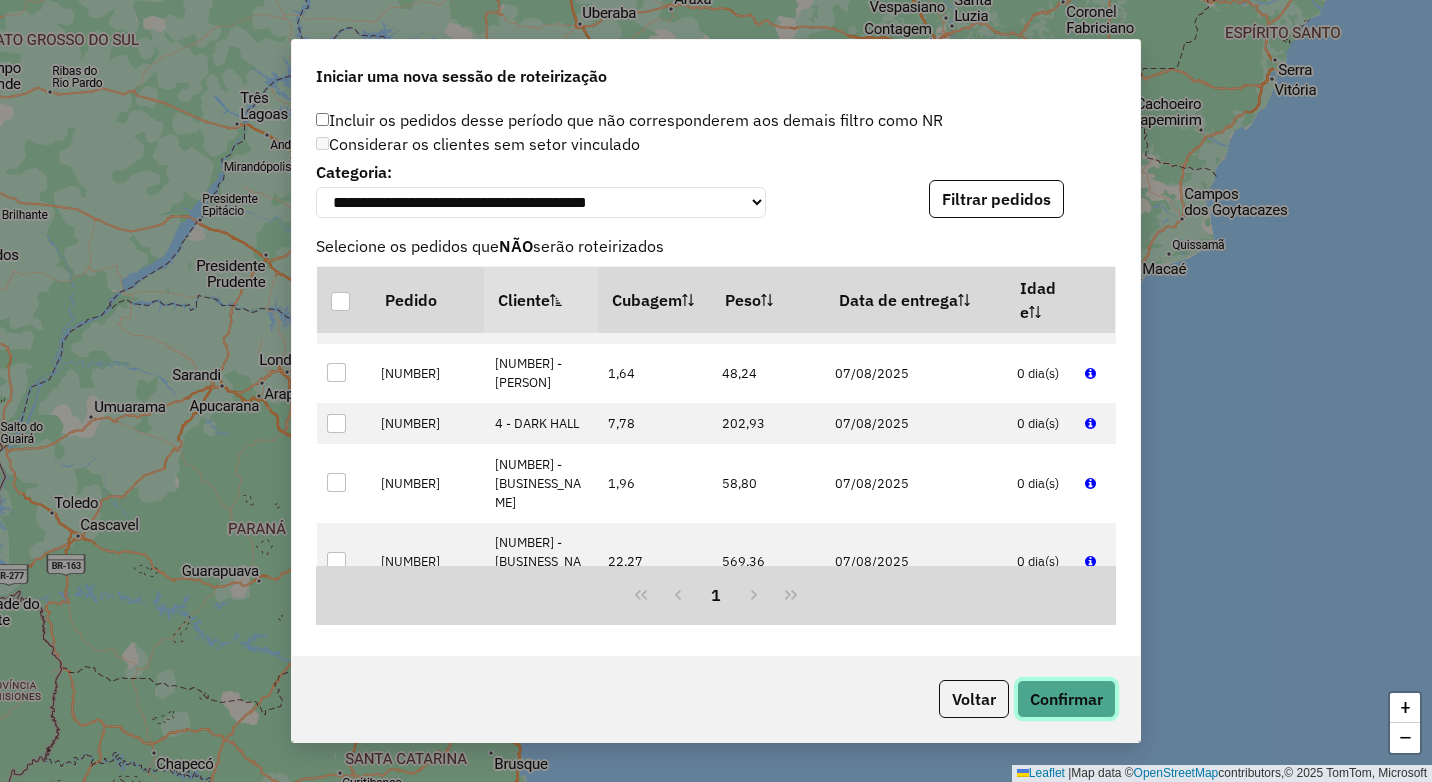 click on "Confirmar" 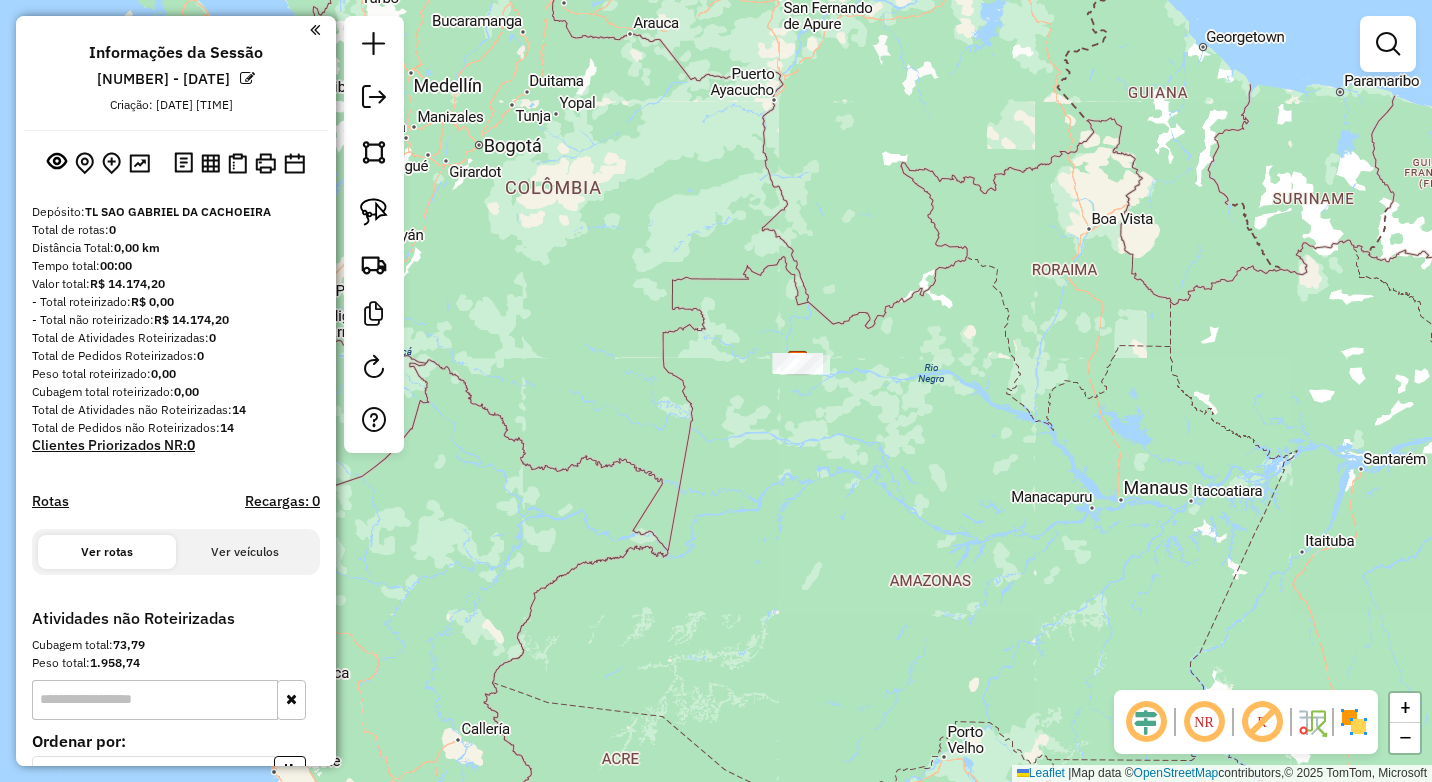 drag, startPoint x: 937, startPoint y: 627, endPoint x: 865, endPoint y: 454, distance: 187.38463 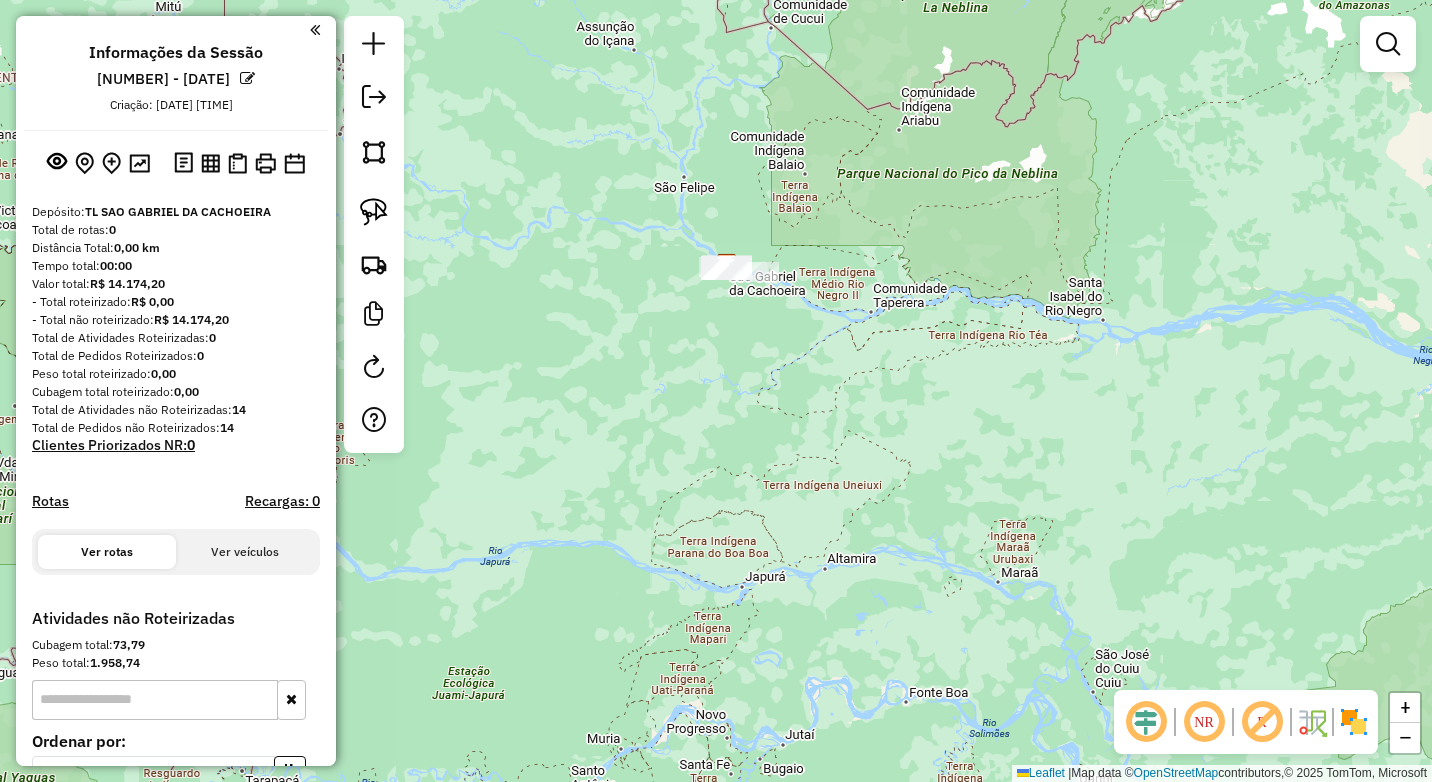 drag, startPoint x: 734, startPoint y: 275, endPoint x: 798, endPoint y: 402, distance: 142.21463 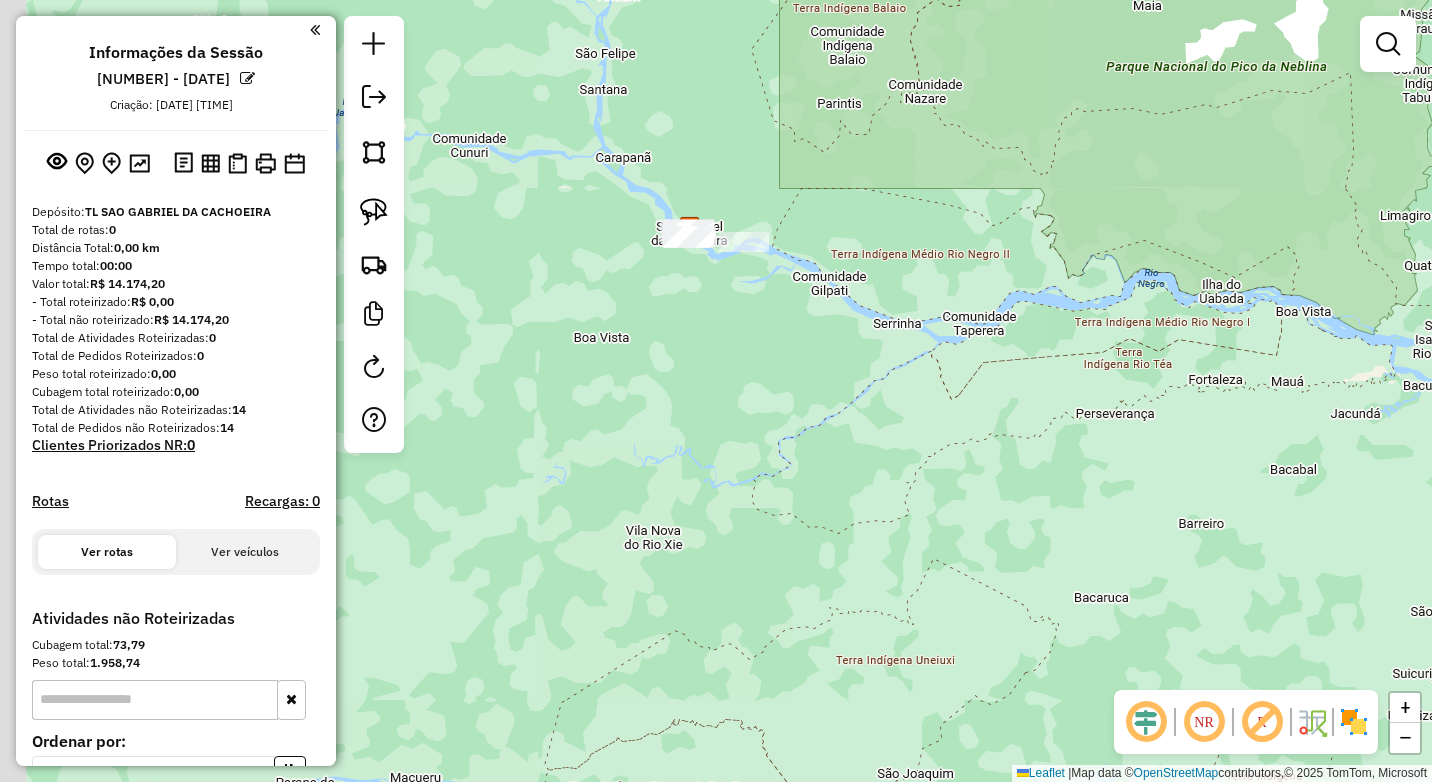 drag, startPoint x: 722, startPoint y: 249, endPoint x: 771, endPoint y: 397, distance: 155.9006 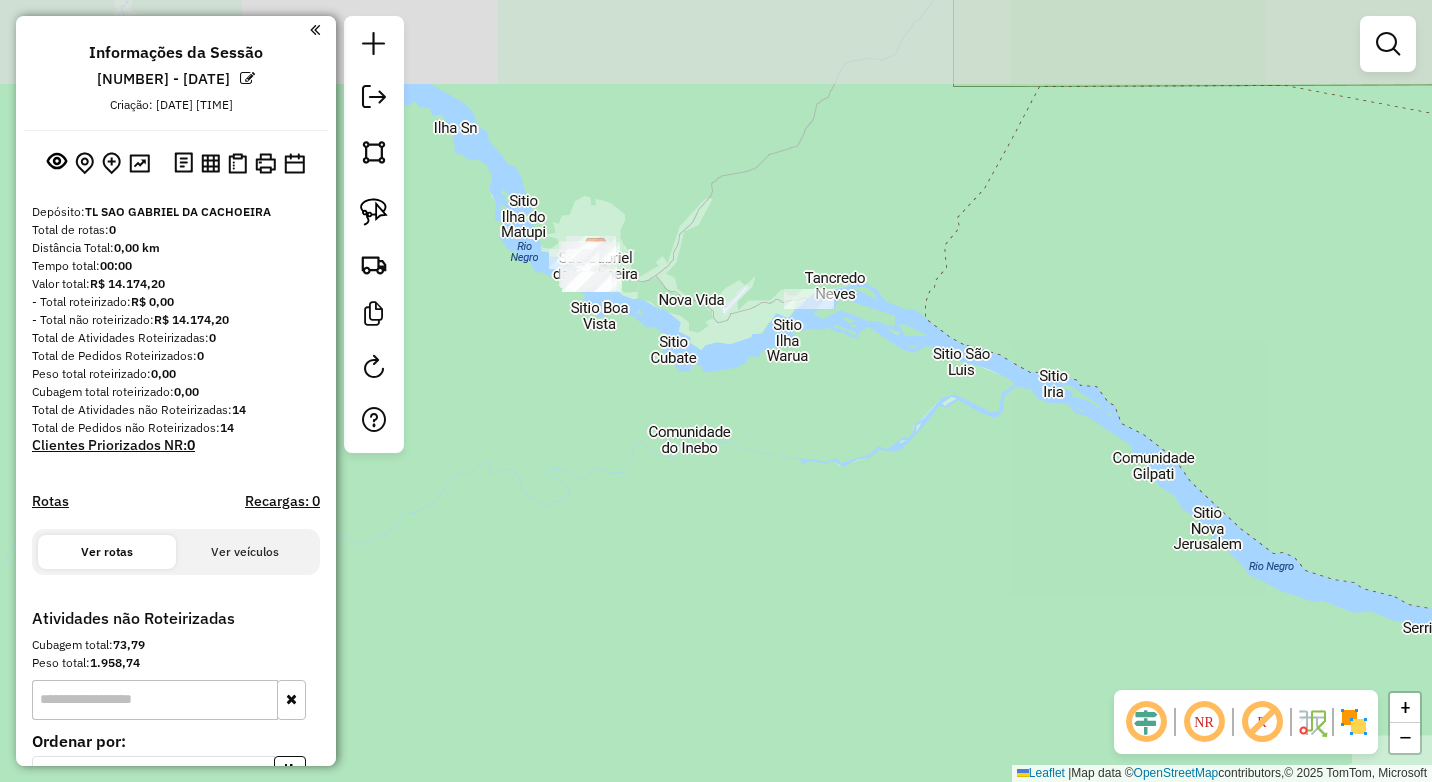 drag, startPoint x: 671, startPoint y: 220, endPoint x: 782, endPoint y: 554, distance: 351.96164 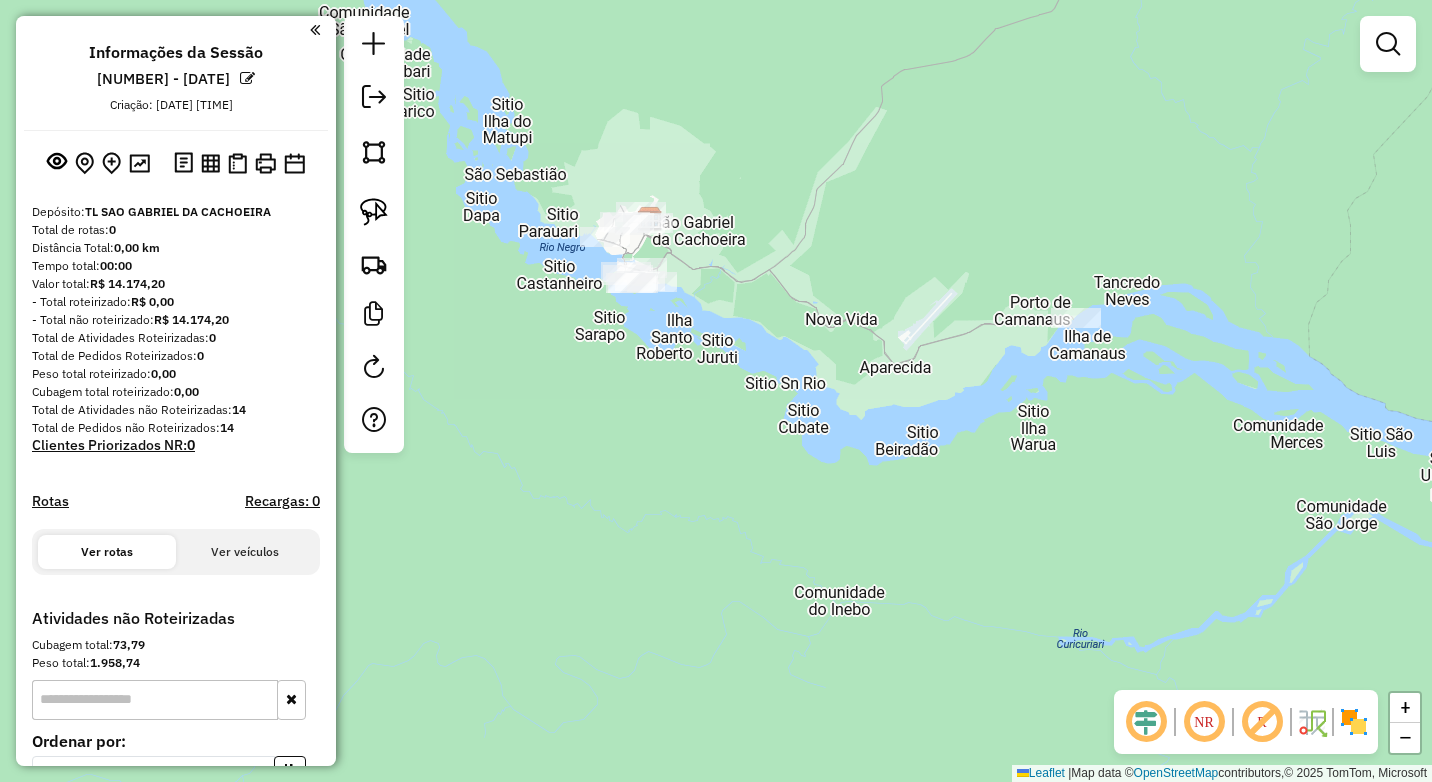 drag, startPoint x: 711, startPoint y: 380, endPoint x: 1060, endPoint y: 625, distance: 426.4106 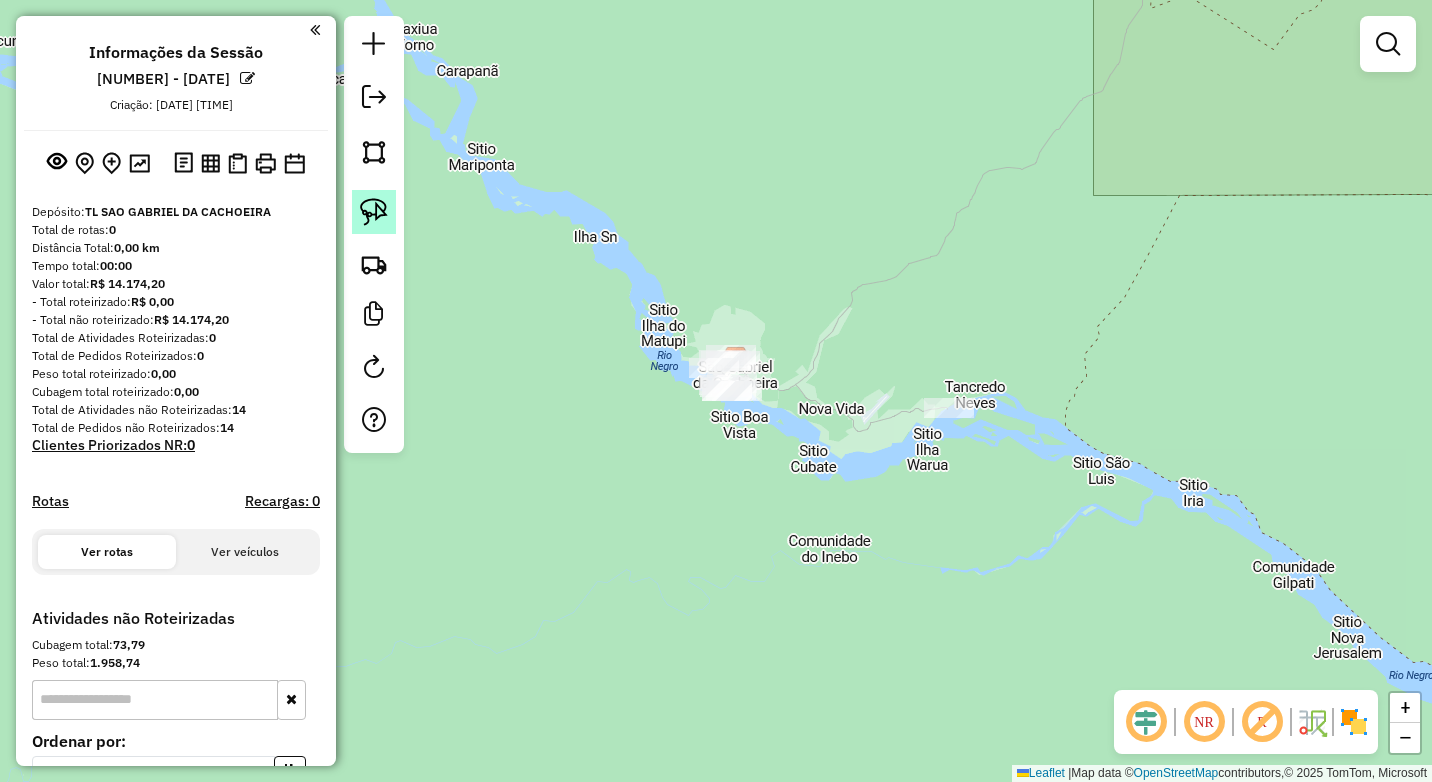 click 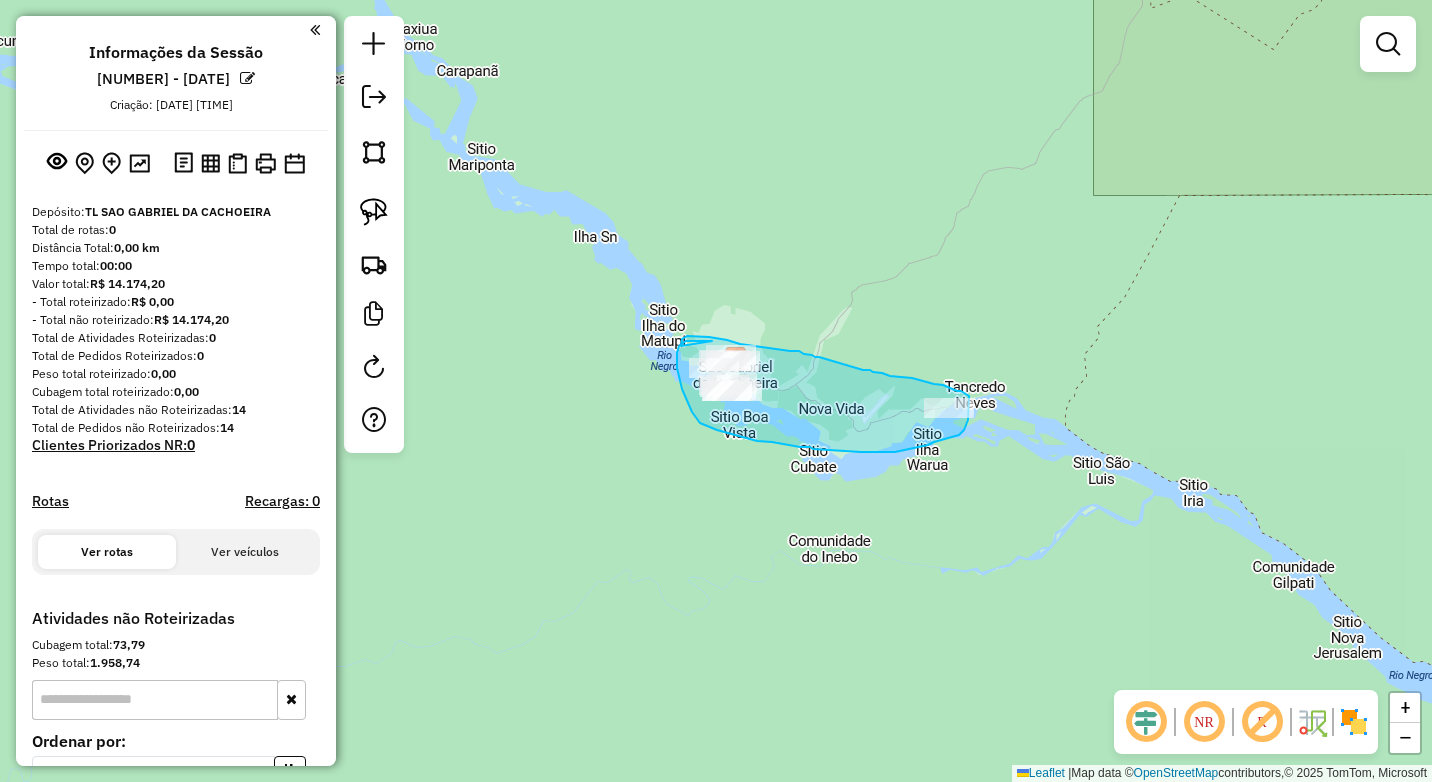 drag, startPoint x: 712, startPoint y: 341, endPoint x: 681, endPoint y: 346, distance: 31.400637 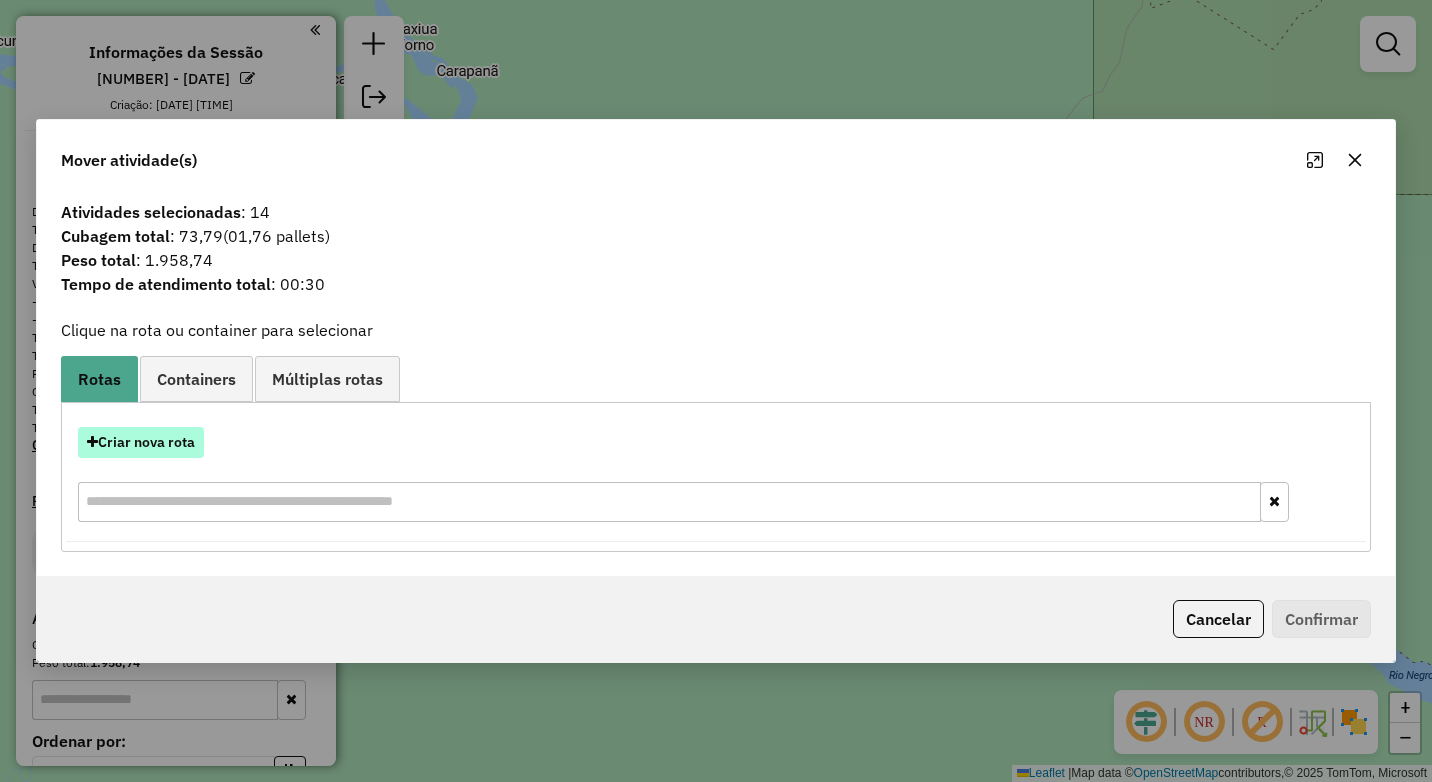 click on "Criar nova rota" at bounding box center [141, 442] 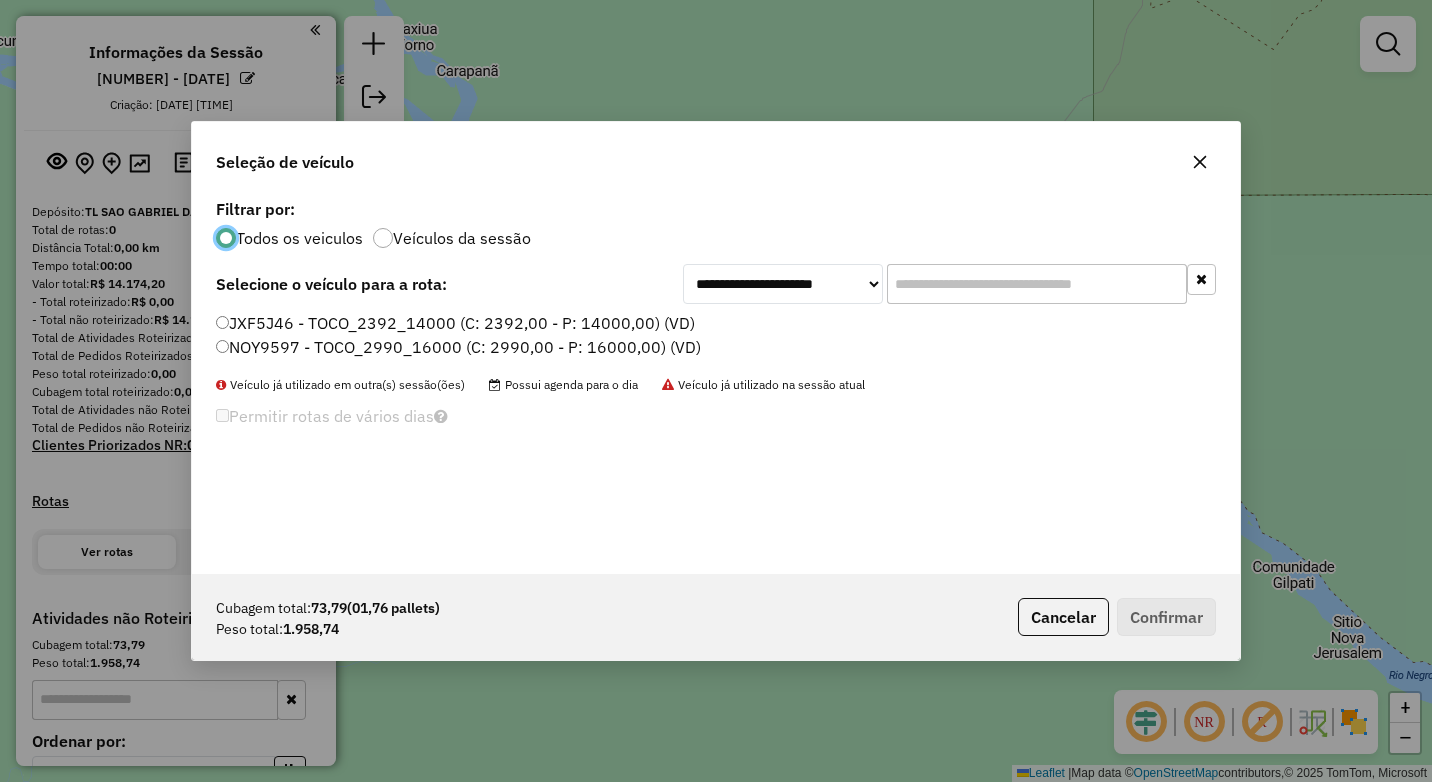 scroll, scrollTop: 11, scrollLeft: 6, axis: both 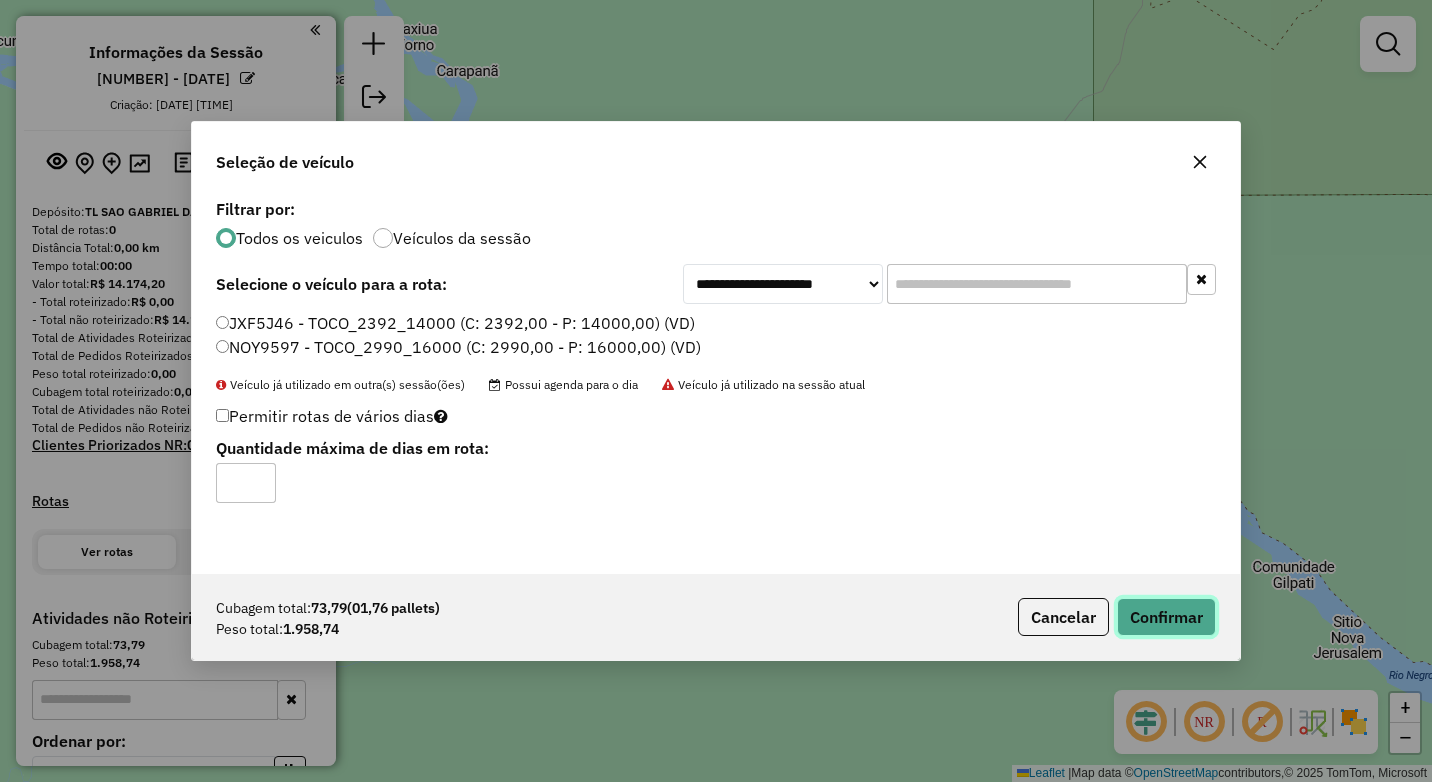 click on "Confirmar" 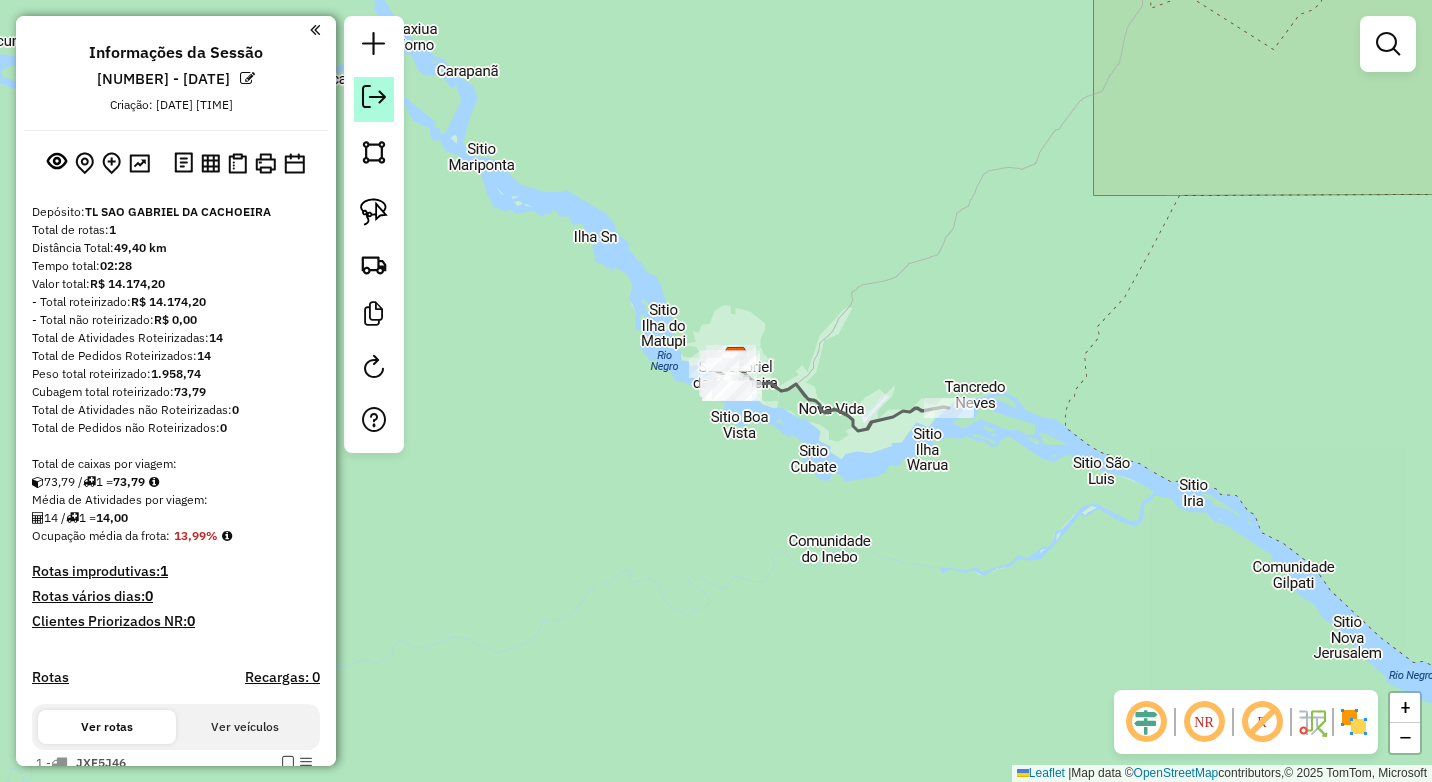 click 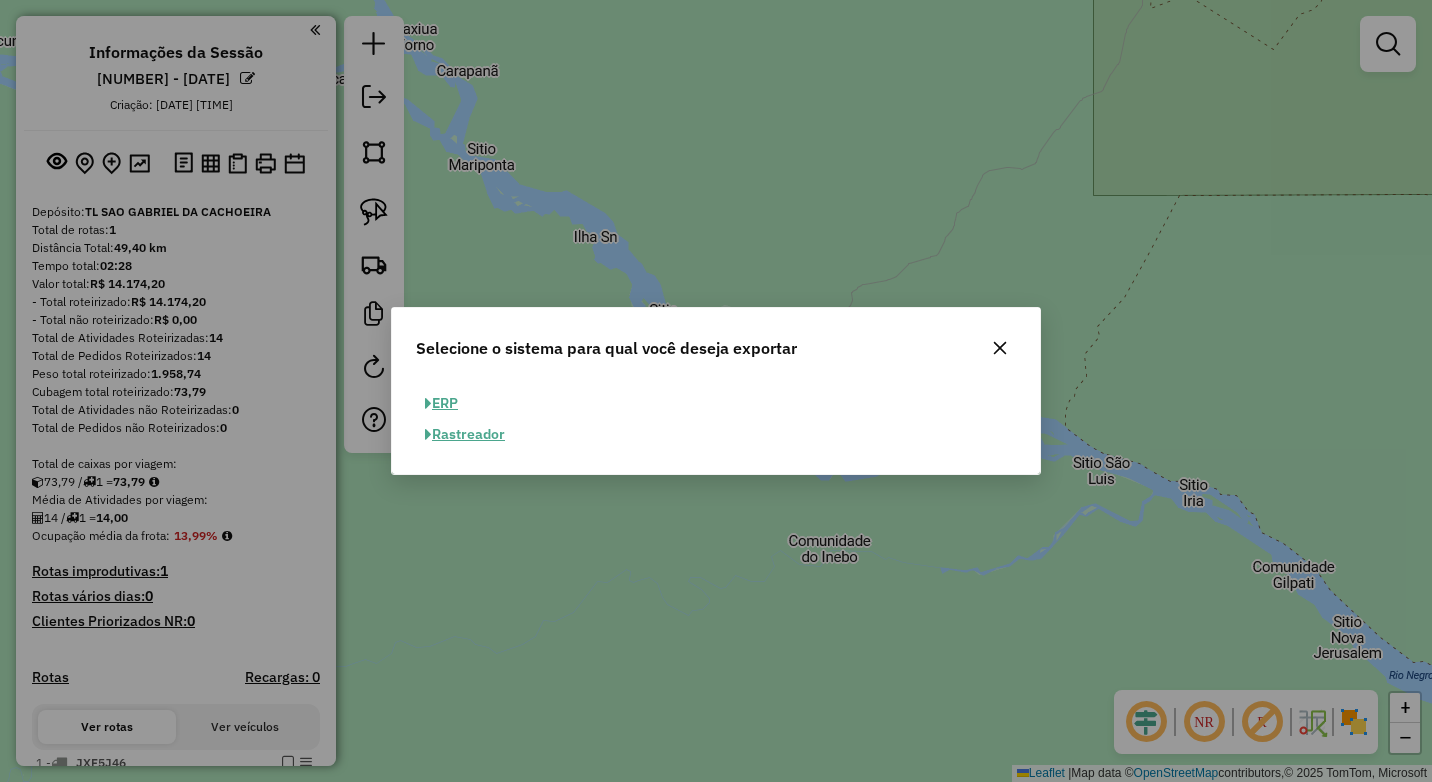 click on "ERP" 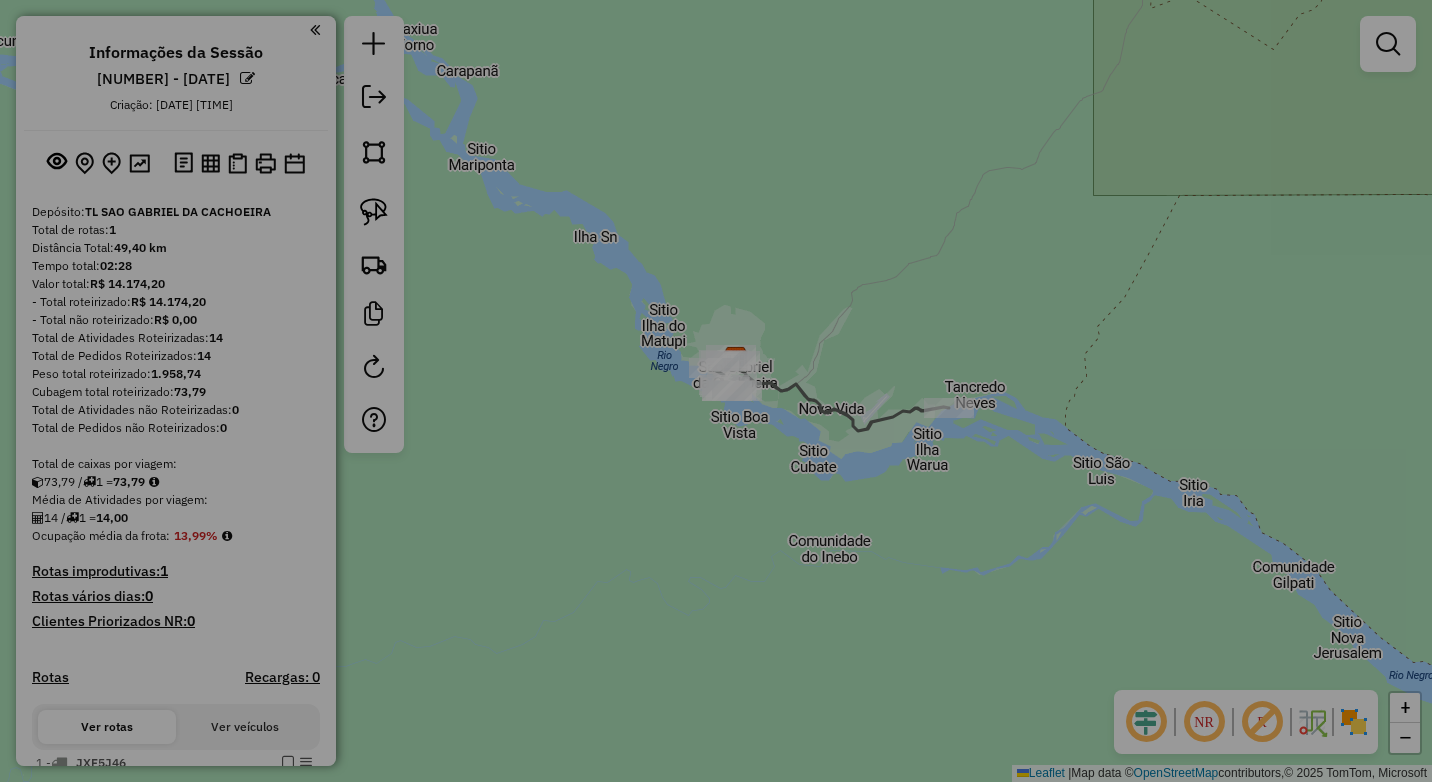 select on "**" 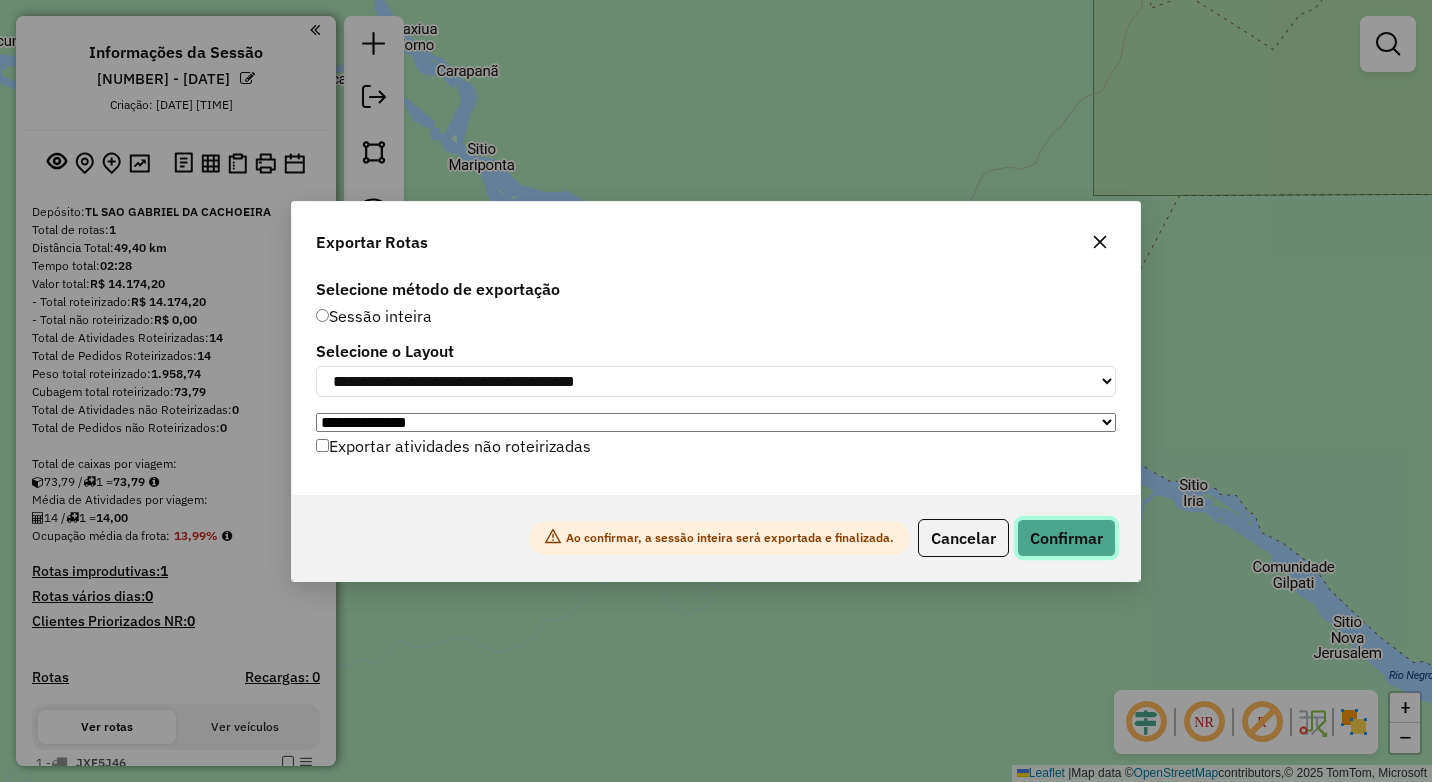 click on "Confirmar" 